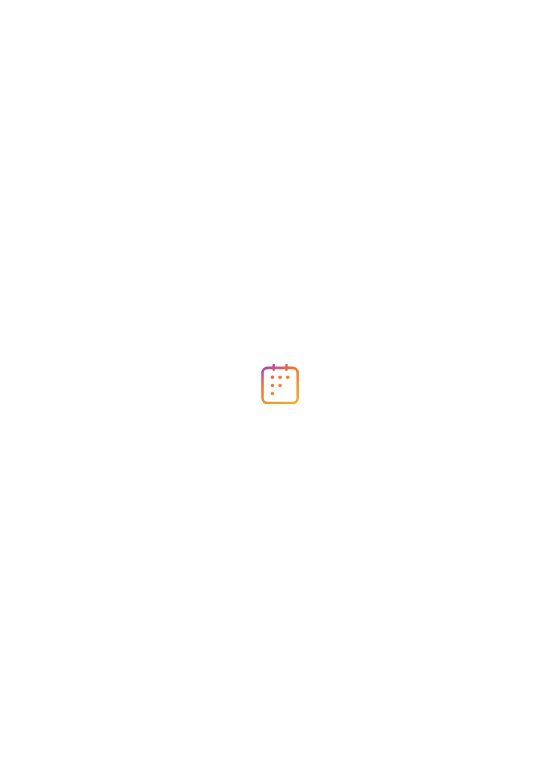 scroll, scrollTop: 0, scrollLeft: 0, axis: both 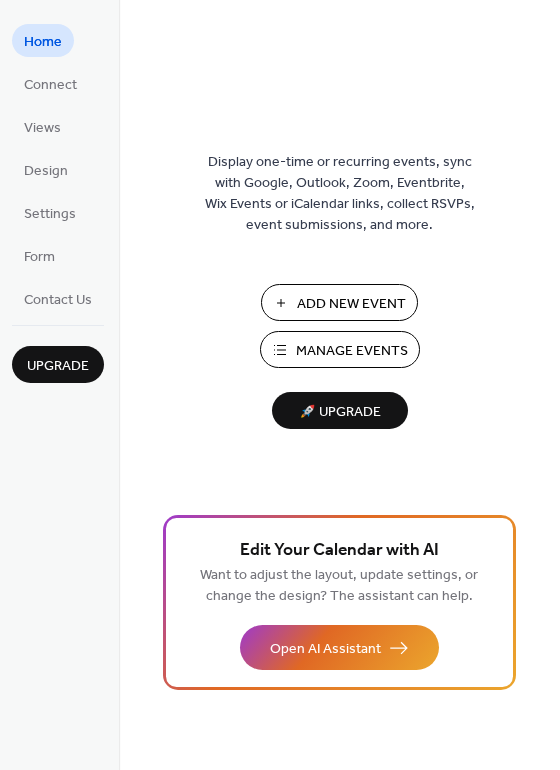 click on "Manage Events" at bounding box center (352, 351) 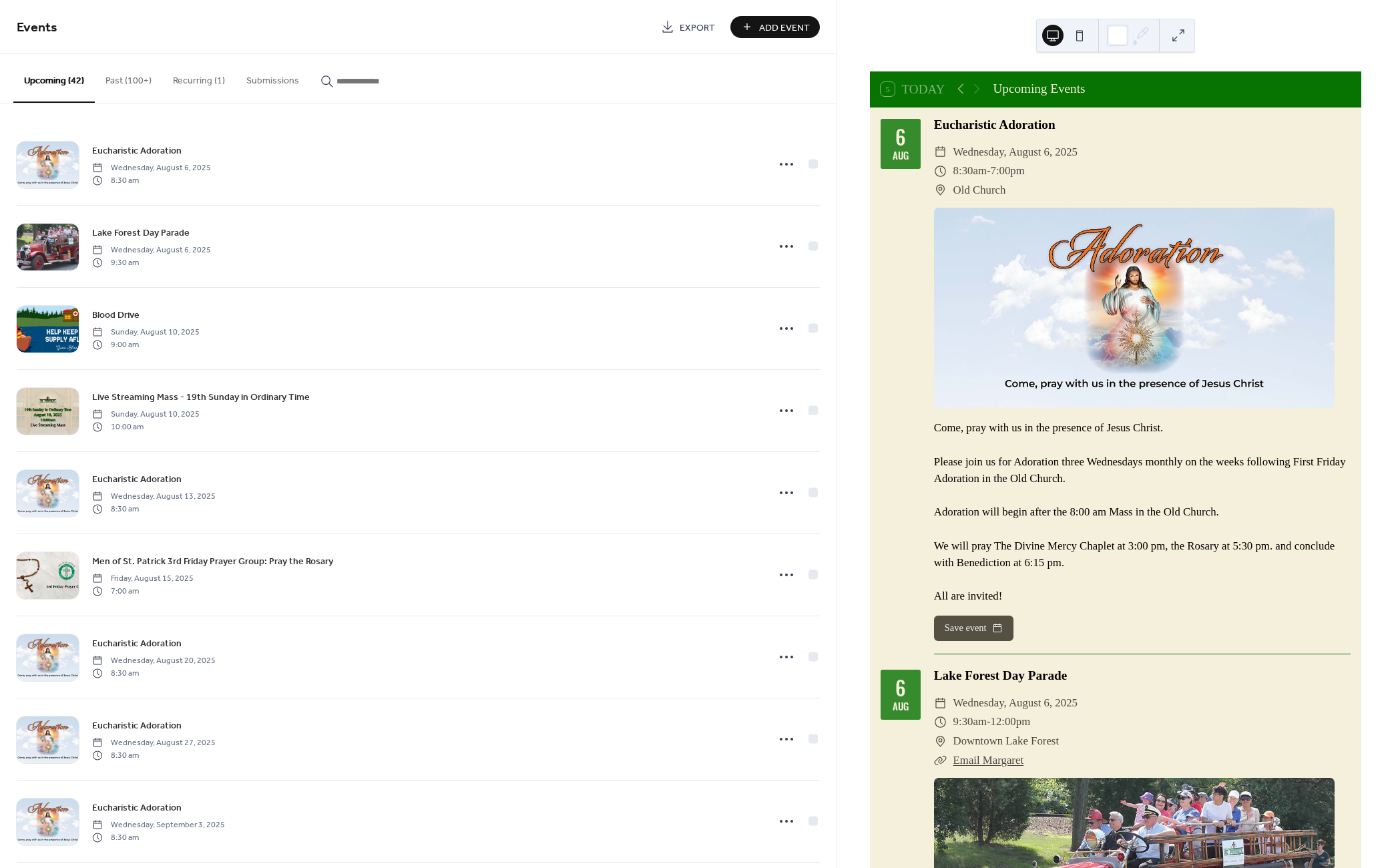 scroll, scrollTop: 0, scrollLeft: 0, axis: both 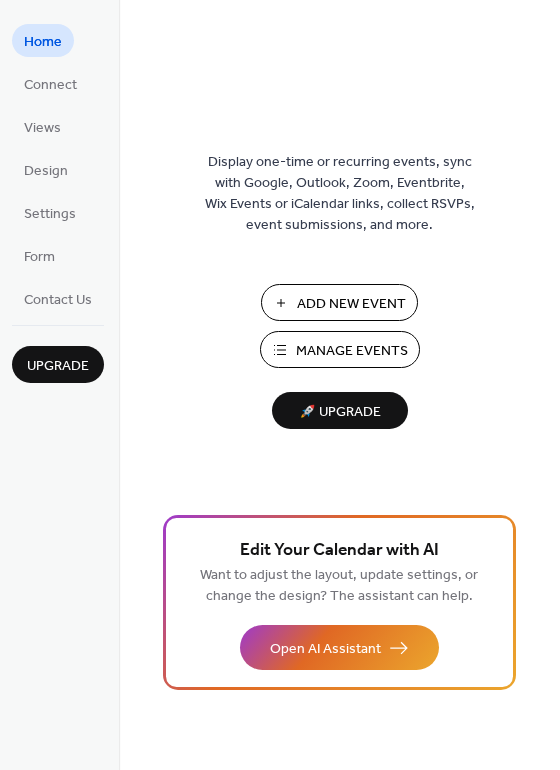 click on "Add New Event" at bounding box center (351, 304) 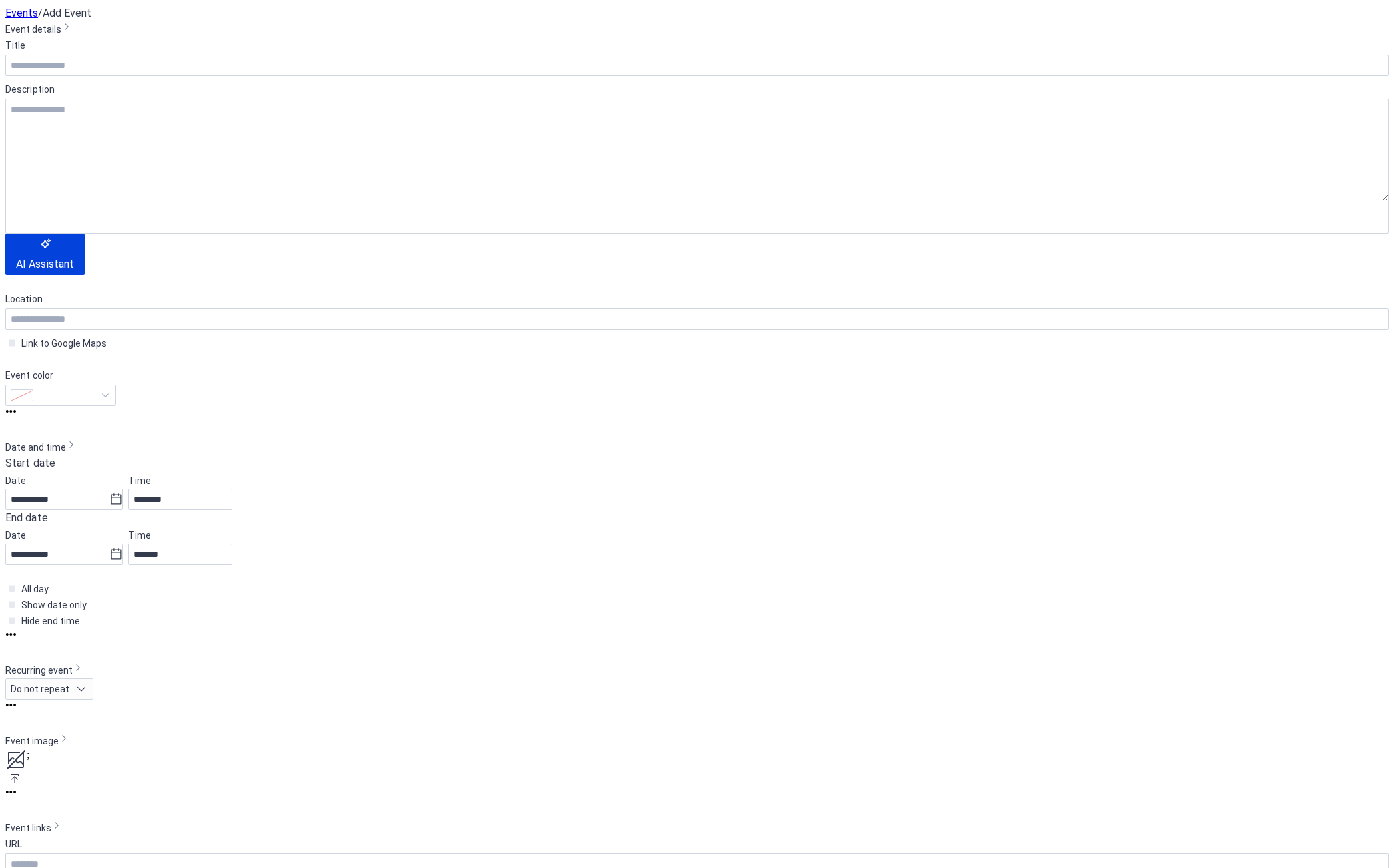 scroll, scrollTop: 0, scrollLeft: 0, axis: both 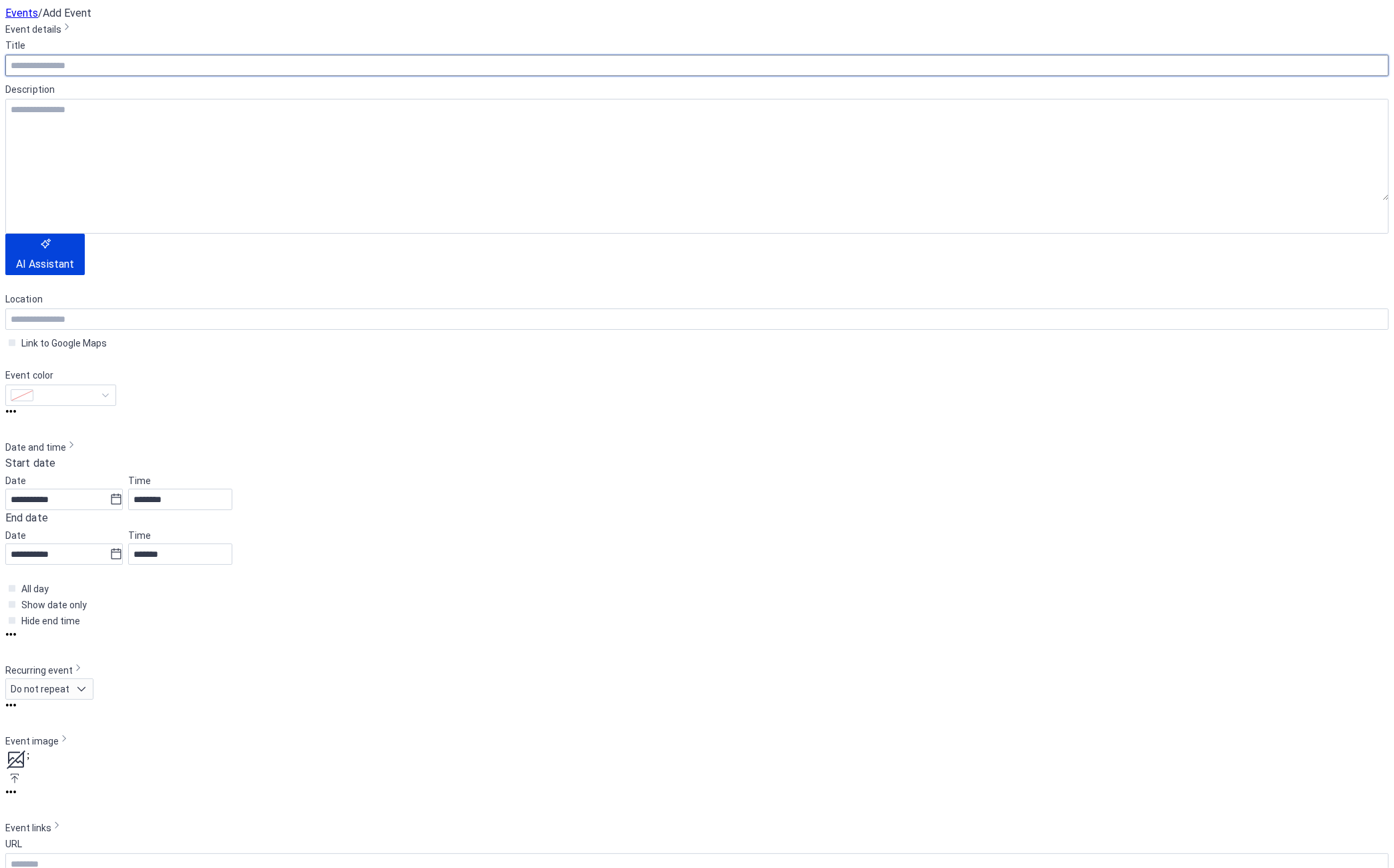 click at bounding box center [697, 65] 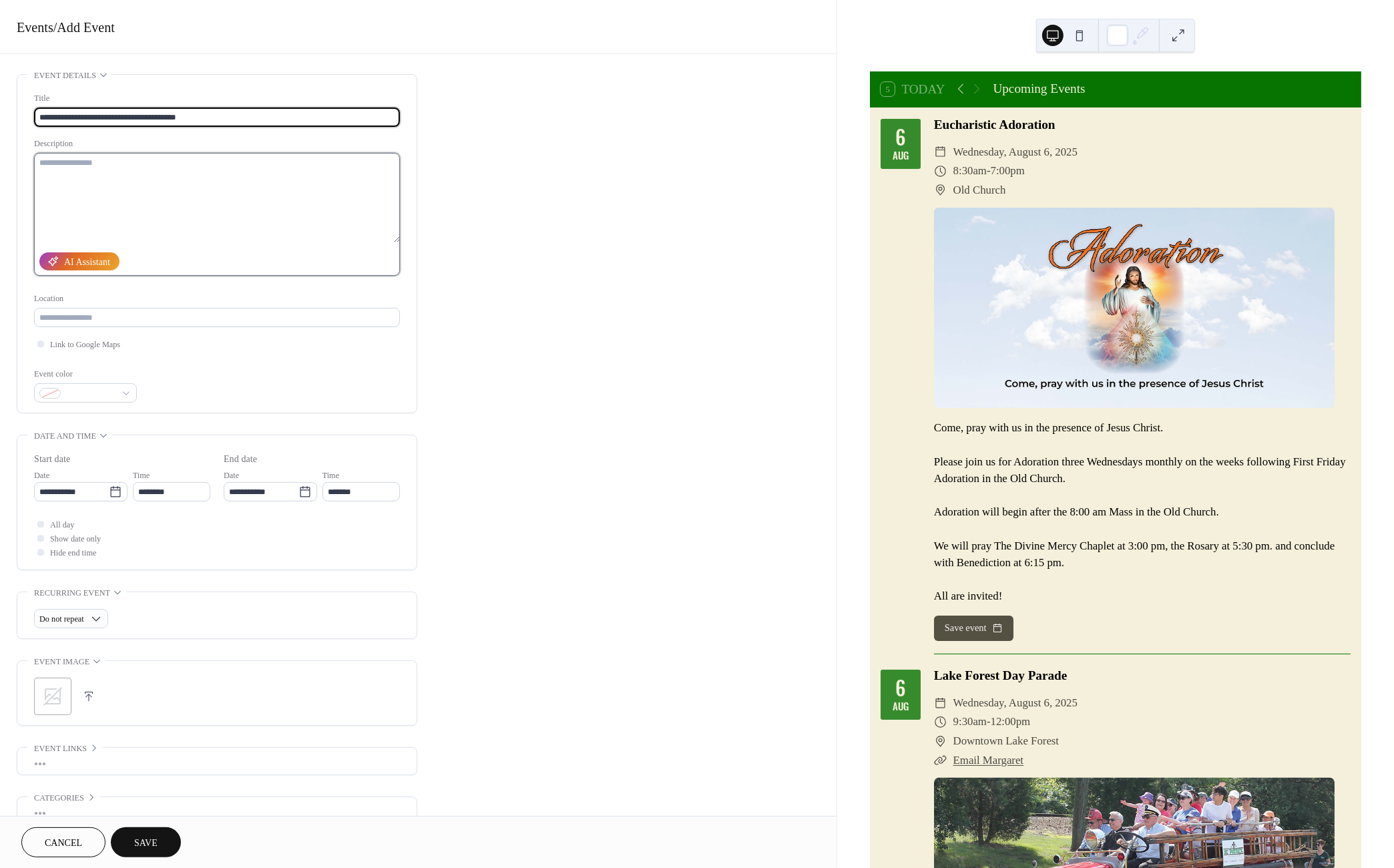 click at bounding box center (217, 198) 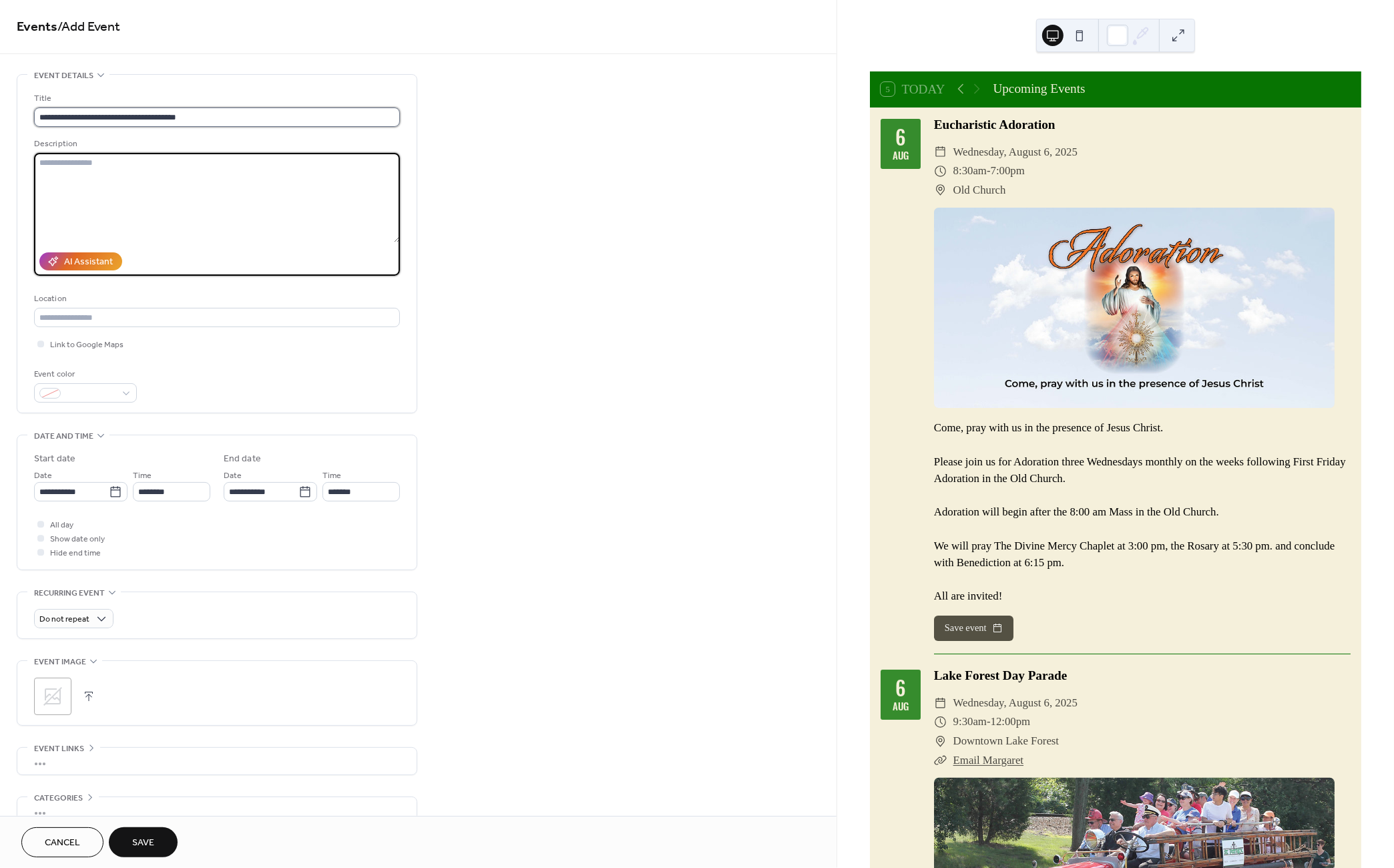 click on "**********" at bounding box center (217, 117) 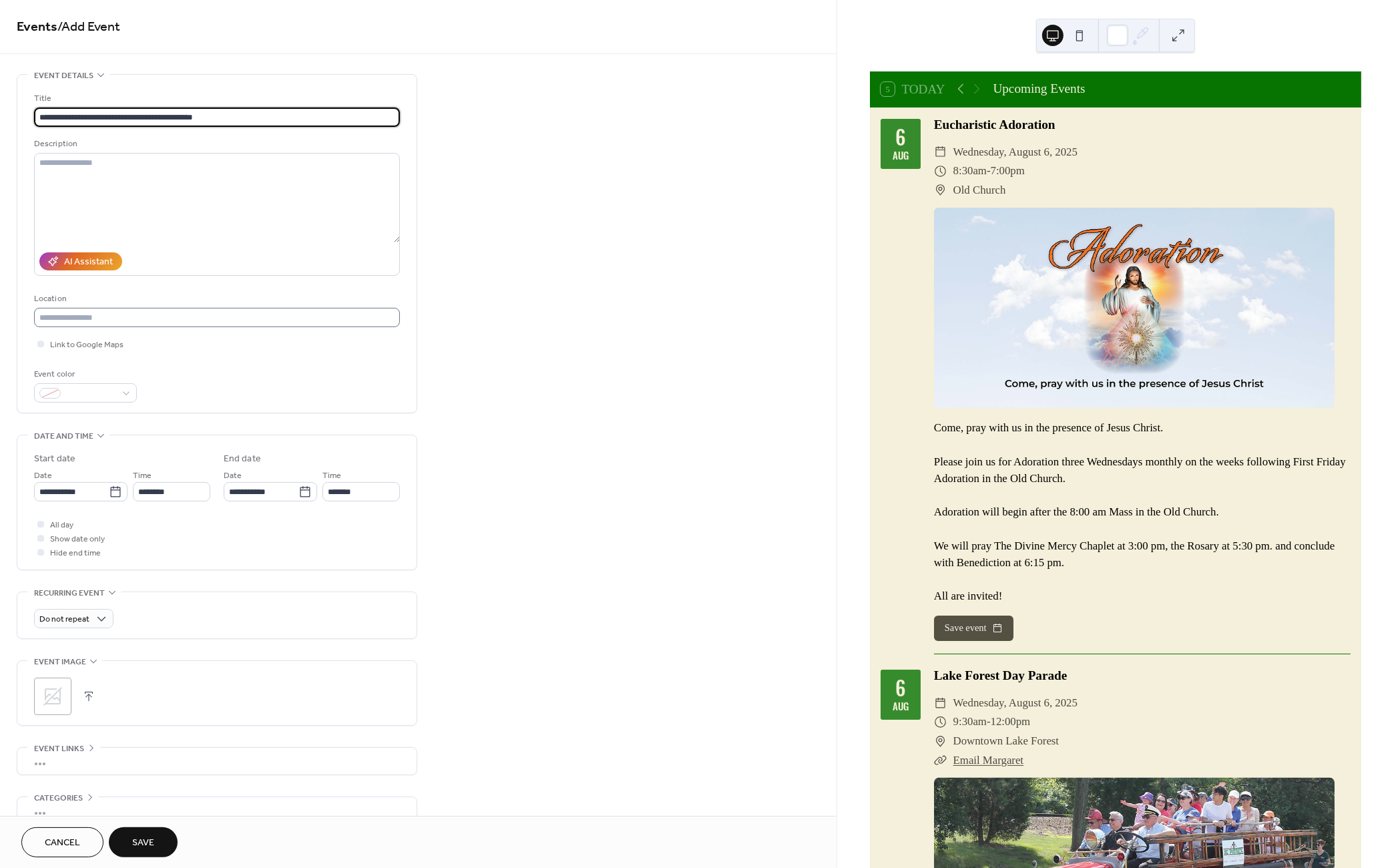 type on "**********" 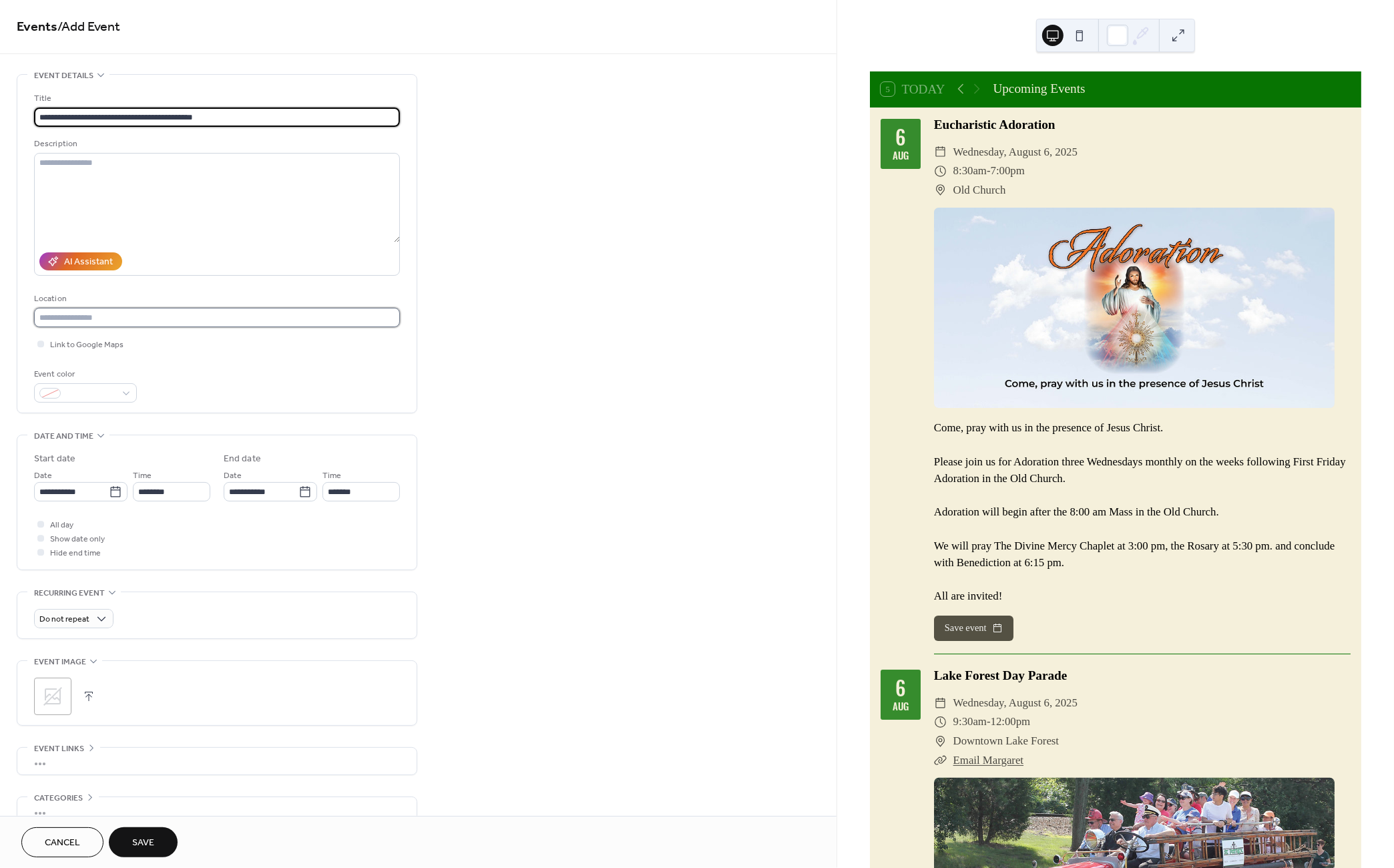 click at bounding box center (217, 317) 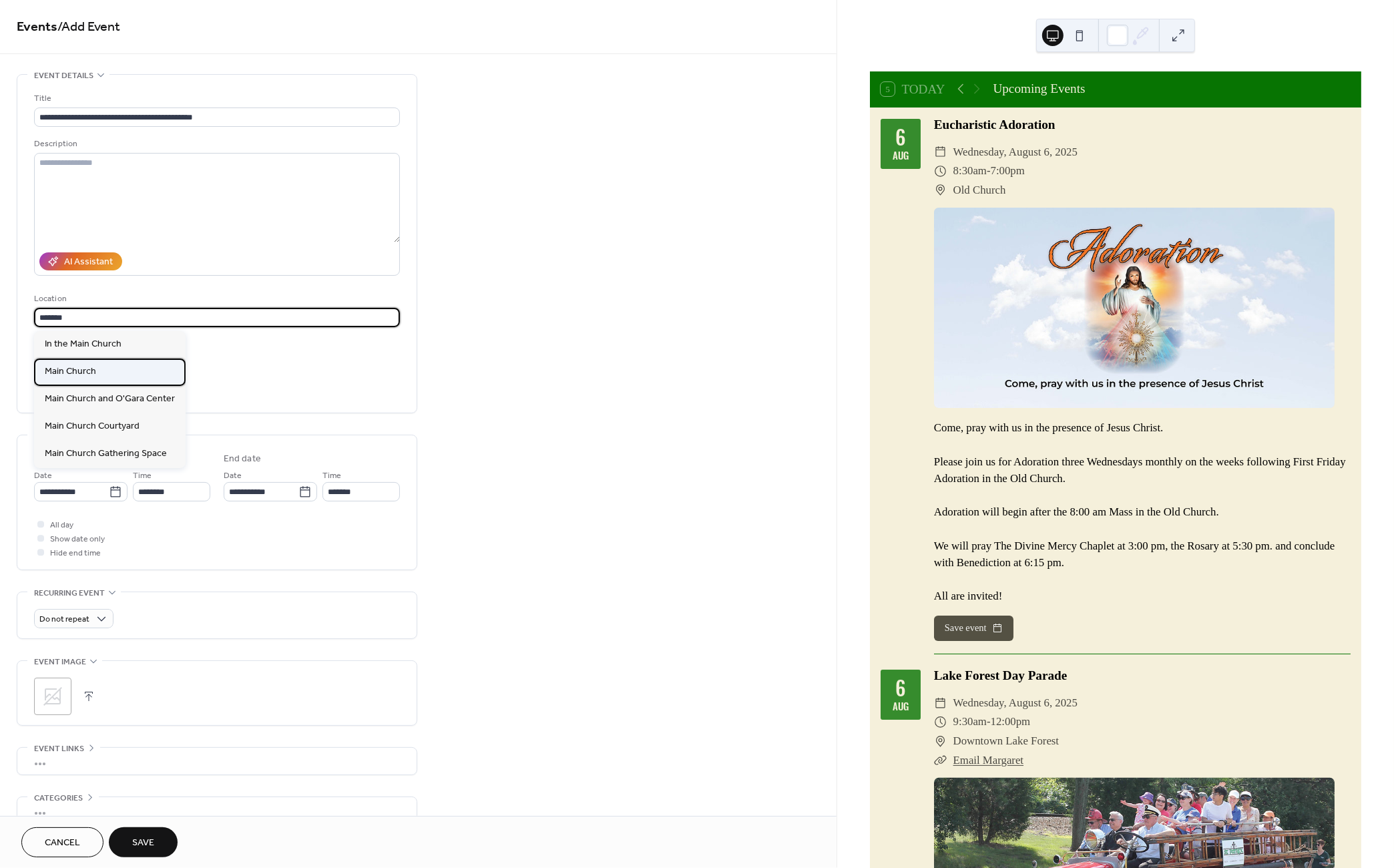click on "Main Church" at bounding box center [70, 372] 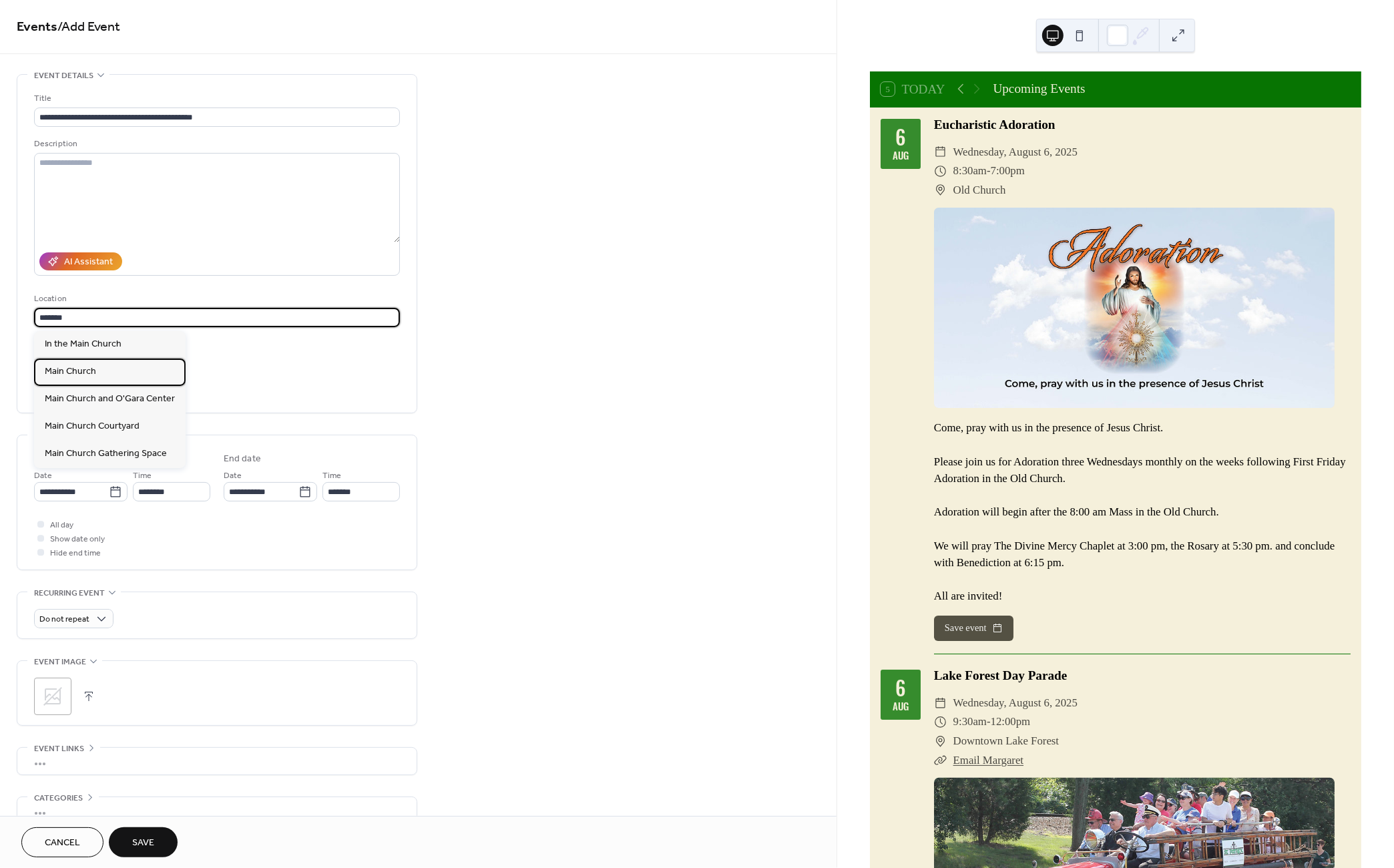 type on "**********" 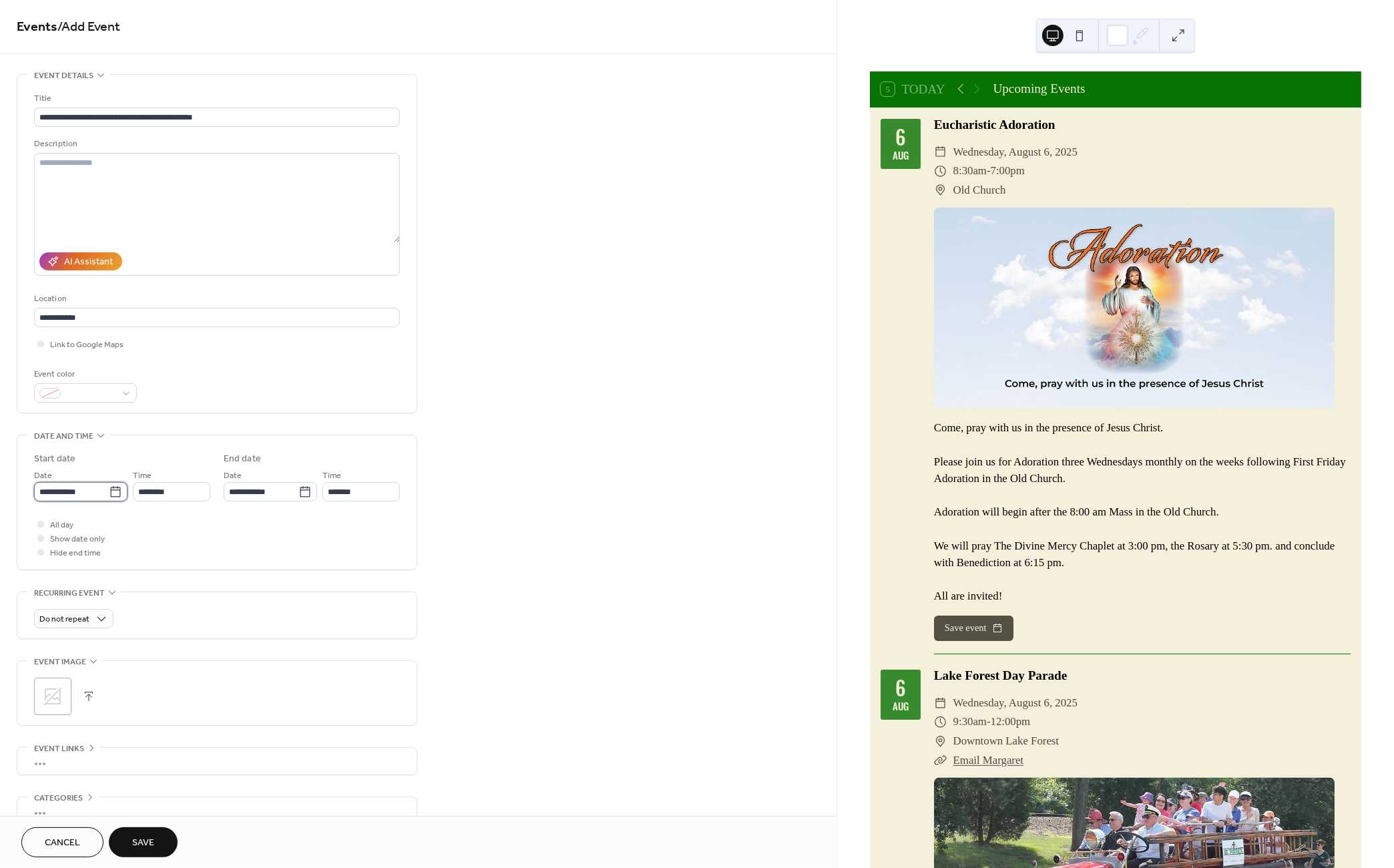 click on "**********" at bounding box center (71, 491) 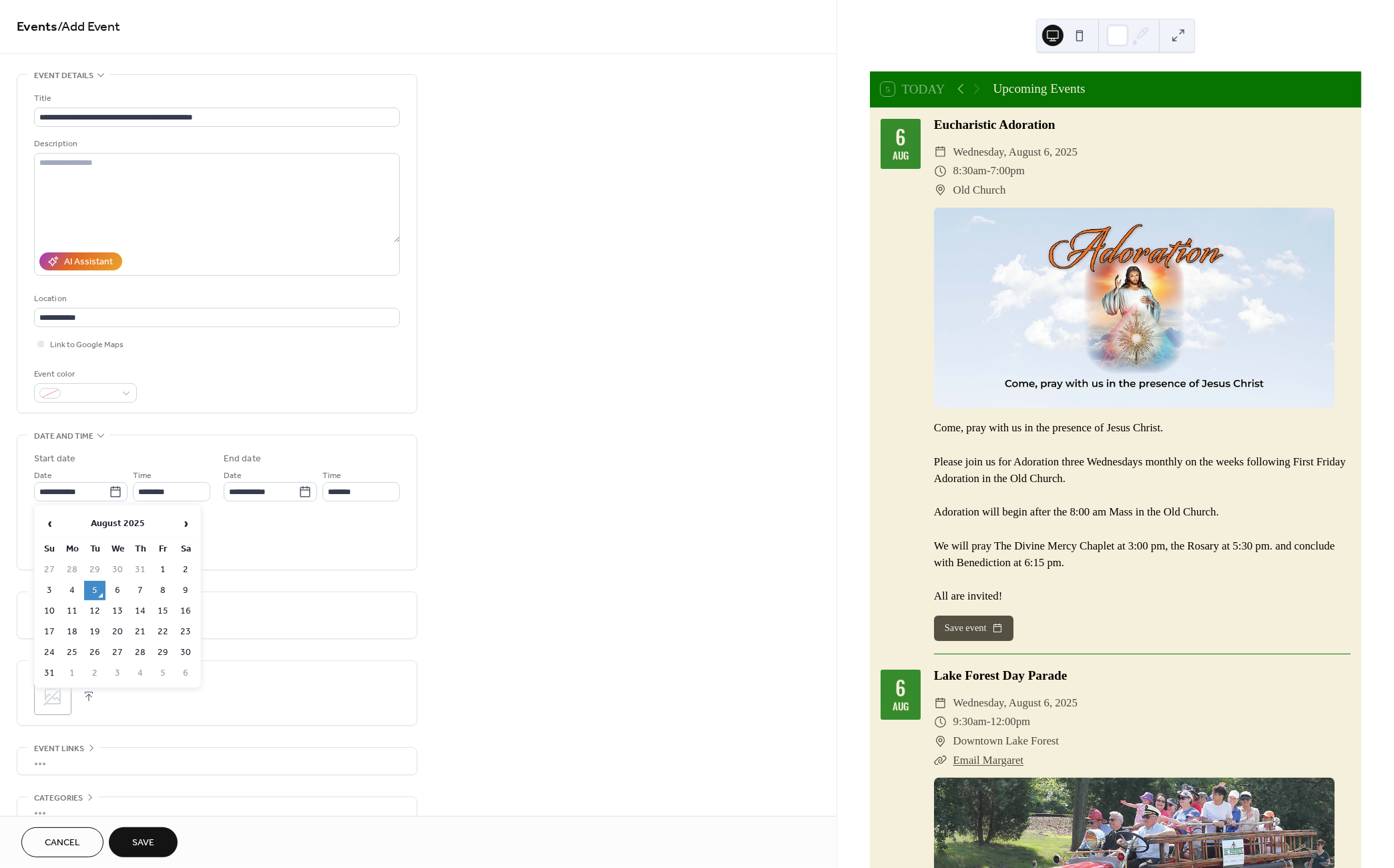 click on "15" at bounding box center (163, 611) 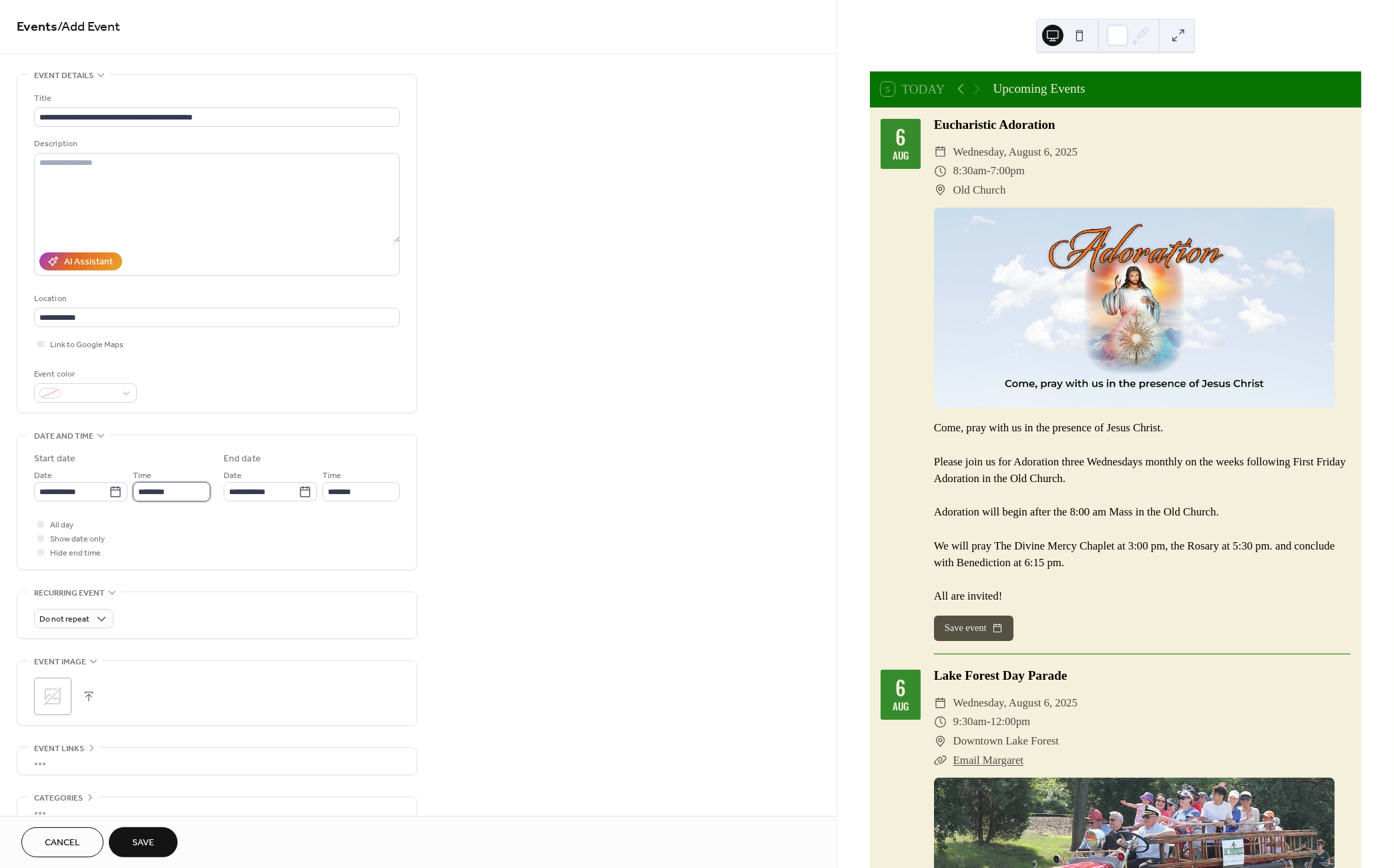 click on "********" at bounding box center [172, 491] 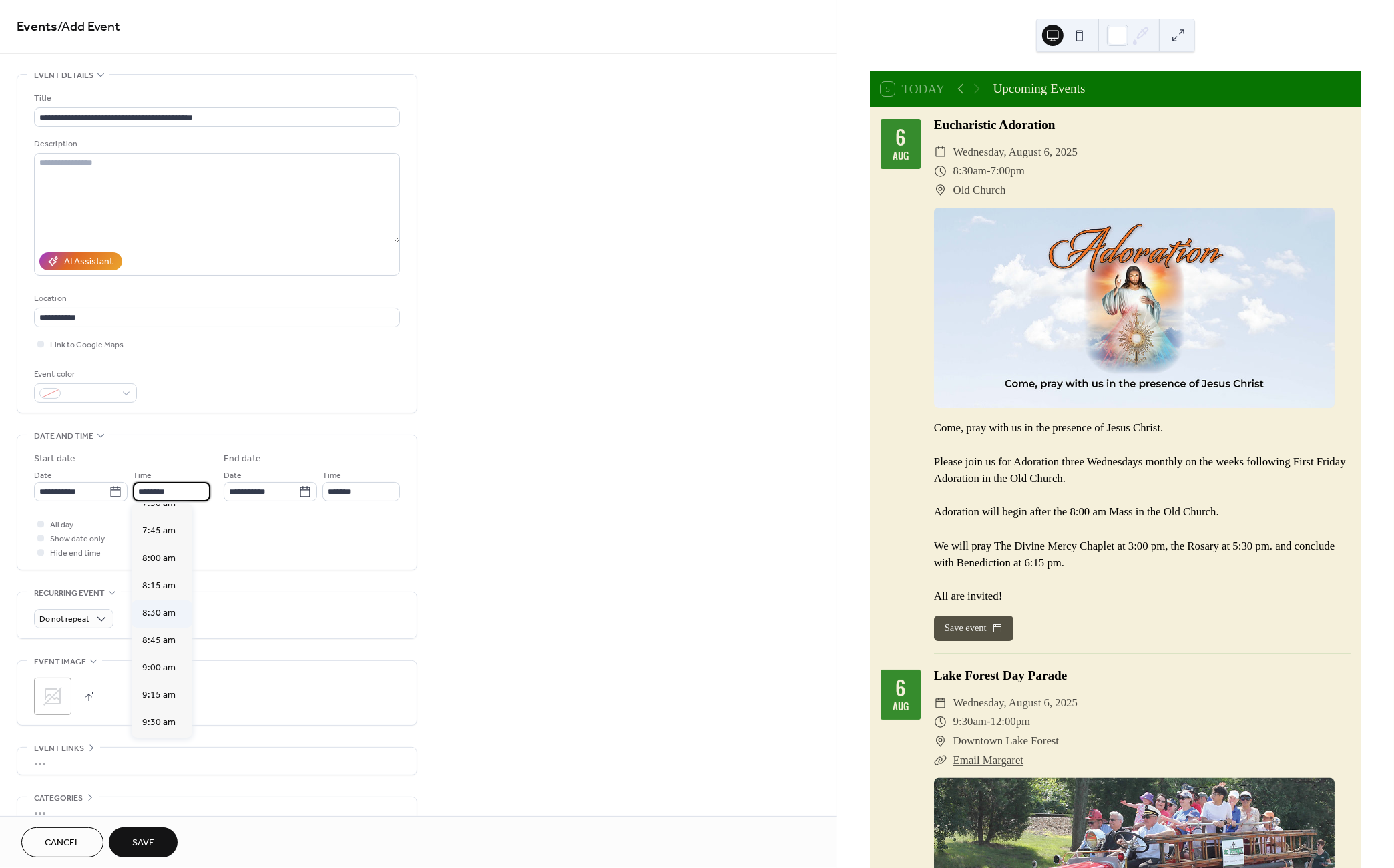 scroll, scrollTop: 833, scrollLeft: 0, axis: vertical 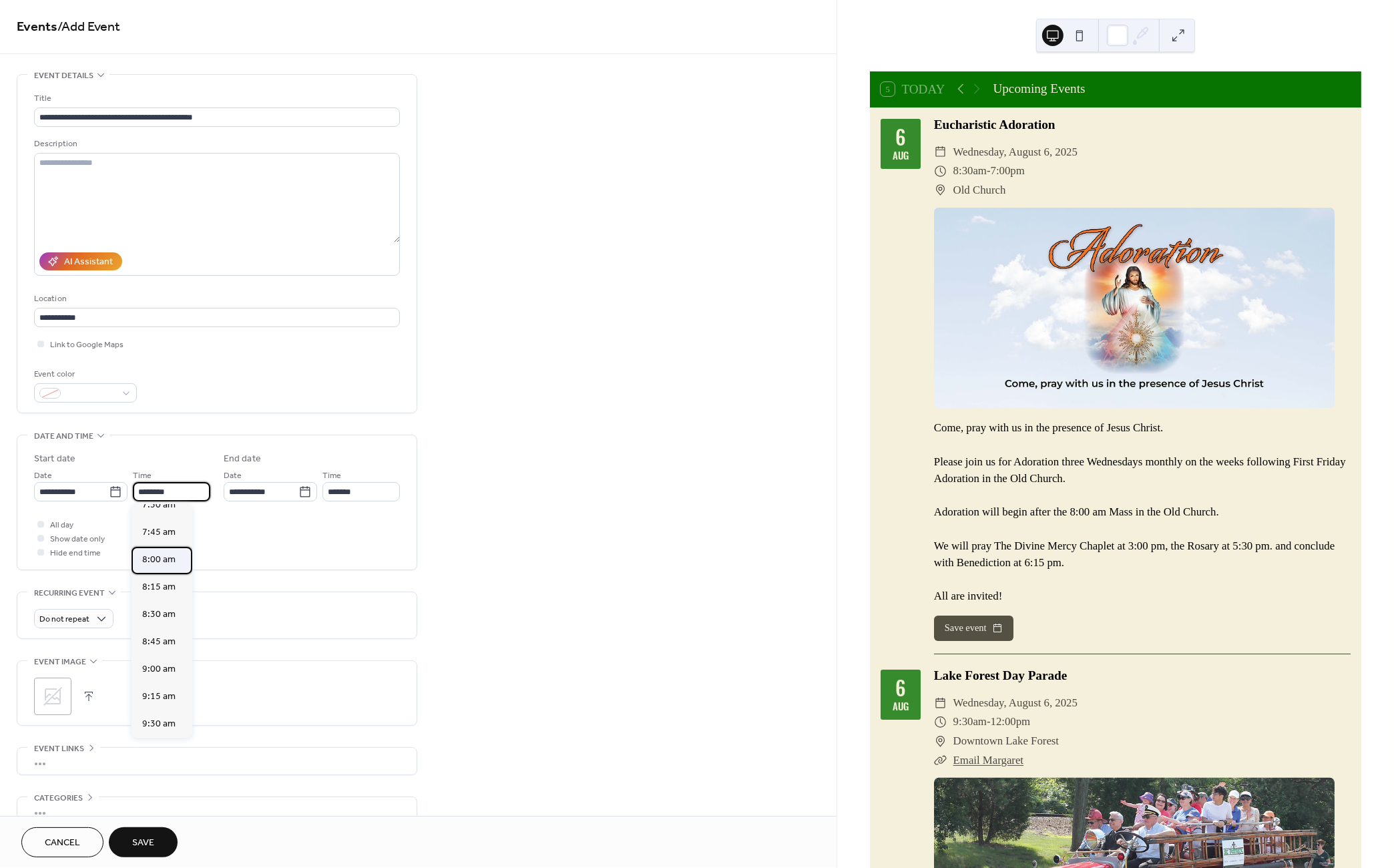 click on "8:00 am" at bounding box center (159, 560) 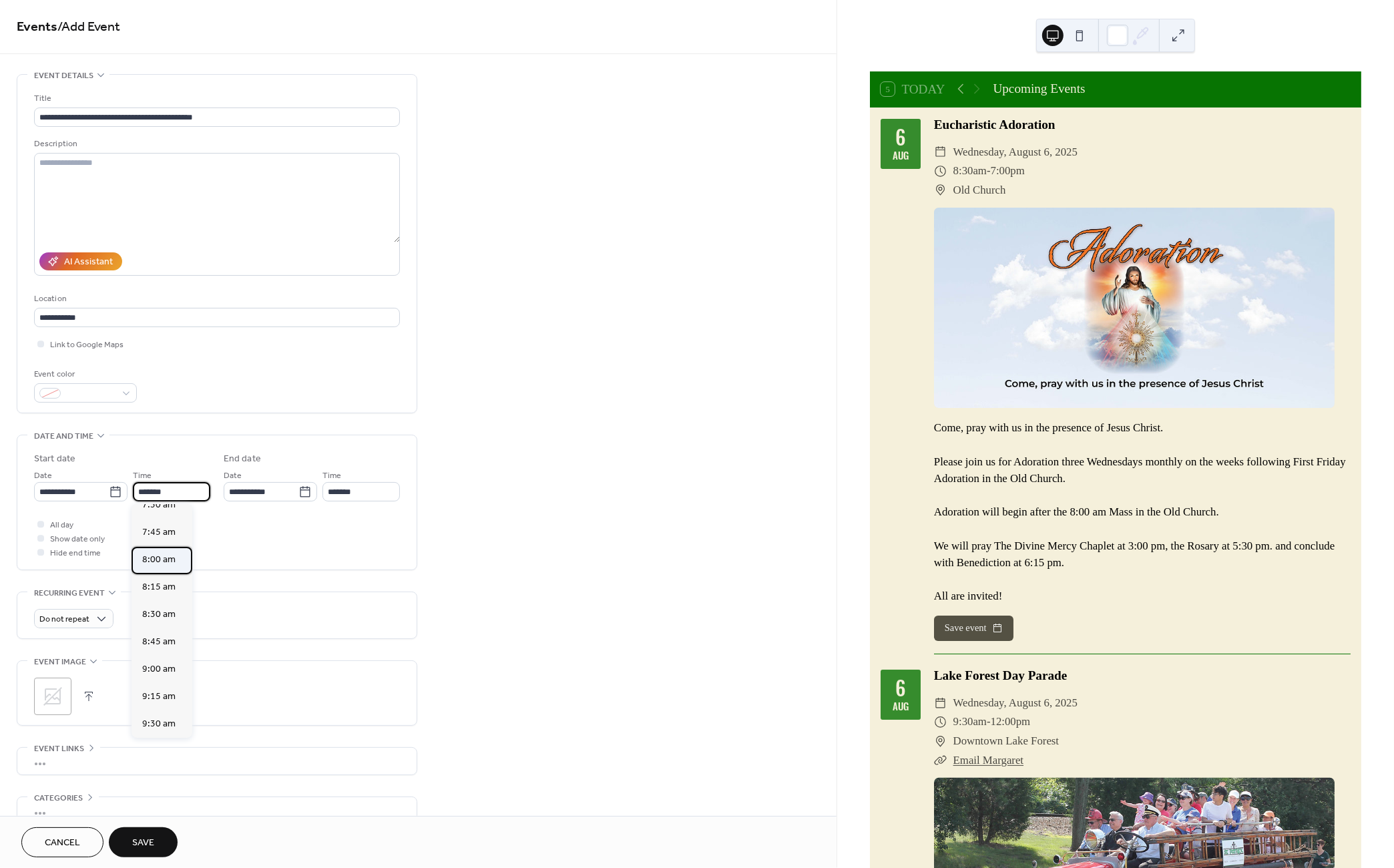type on "*******" 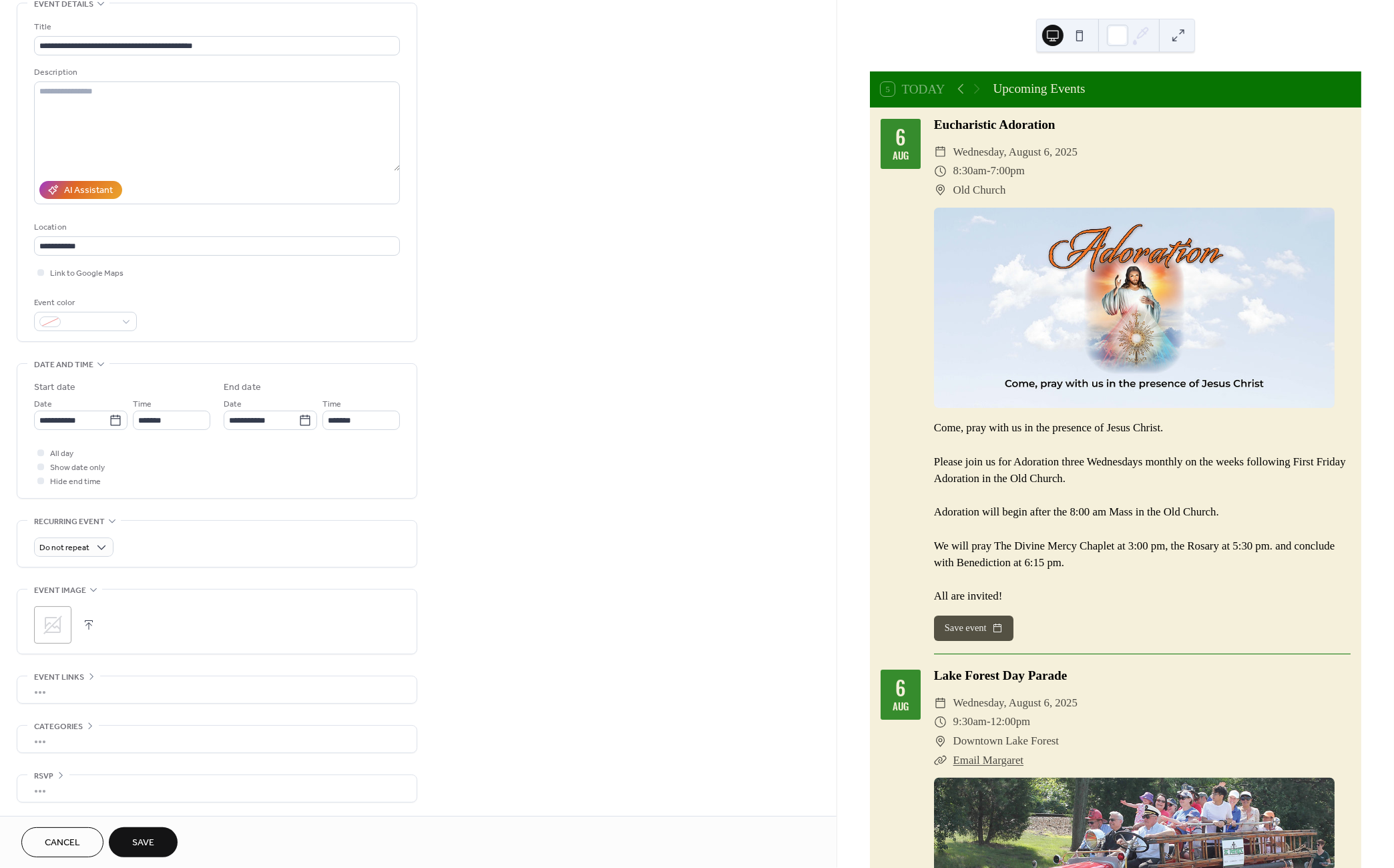 scroll, scrollTop: 70, scrollLeft: 0, axis: vertical 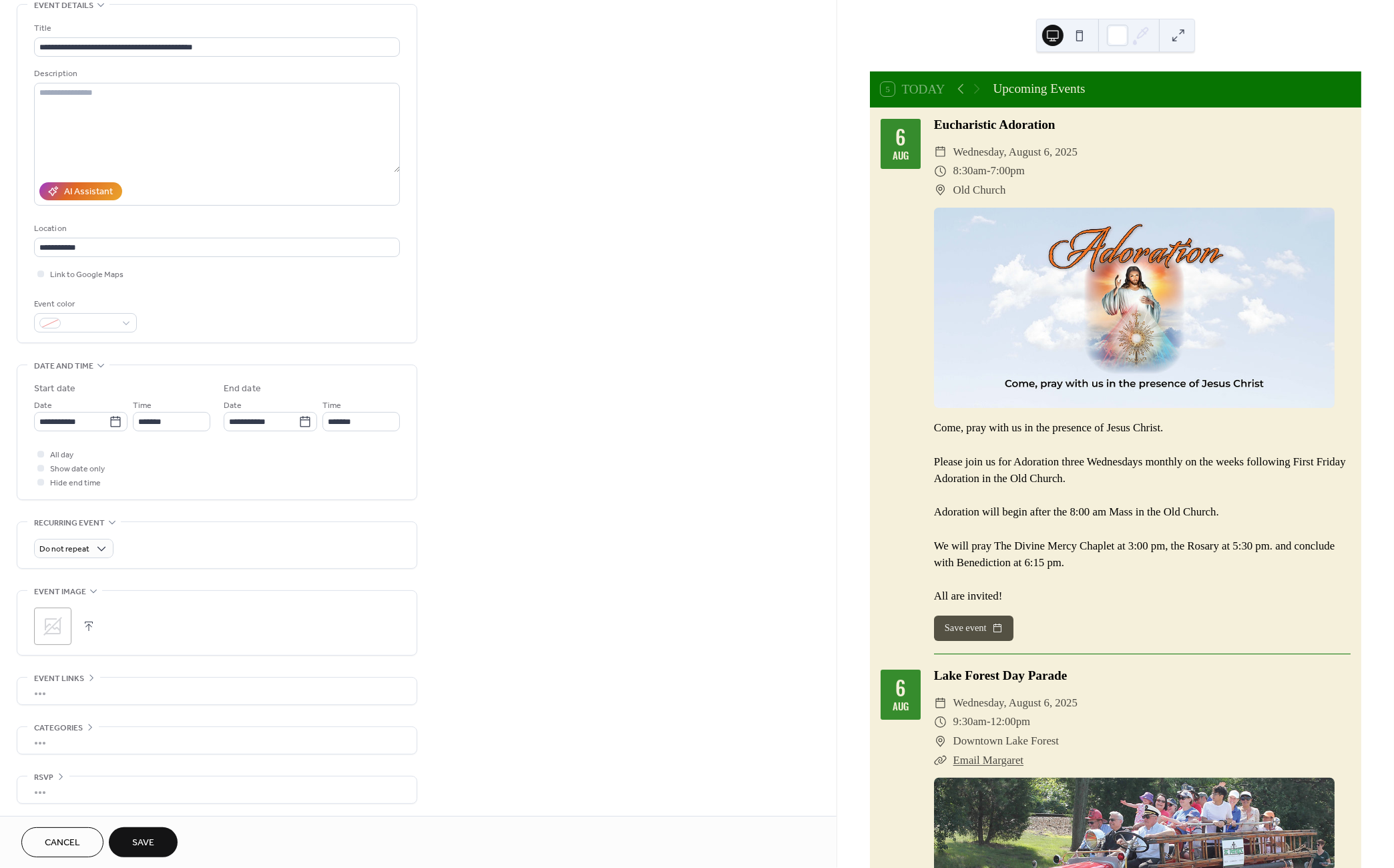 click 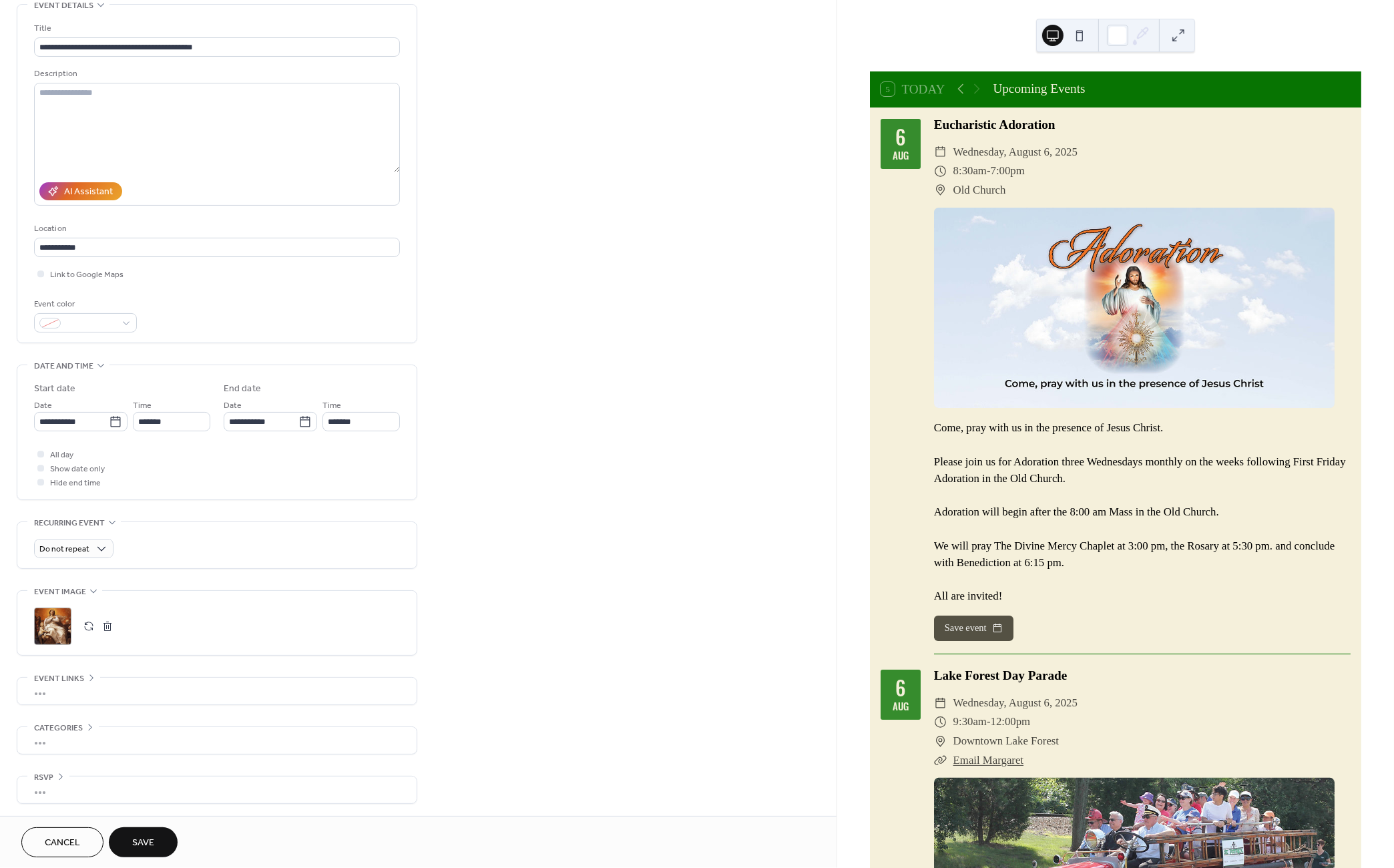 click on "Save" at bounding box center (143, 842) 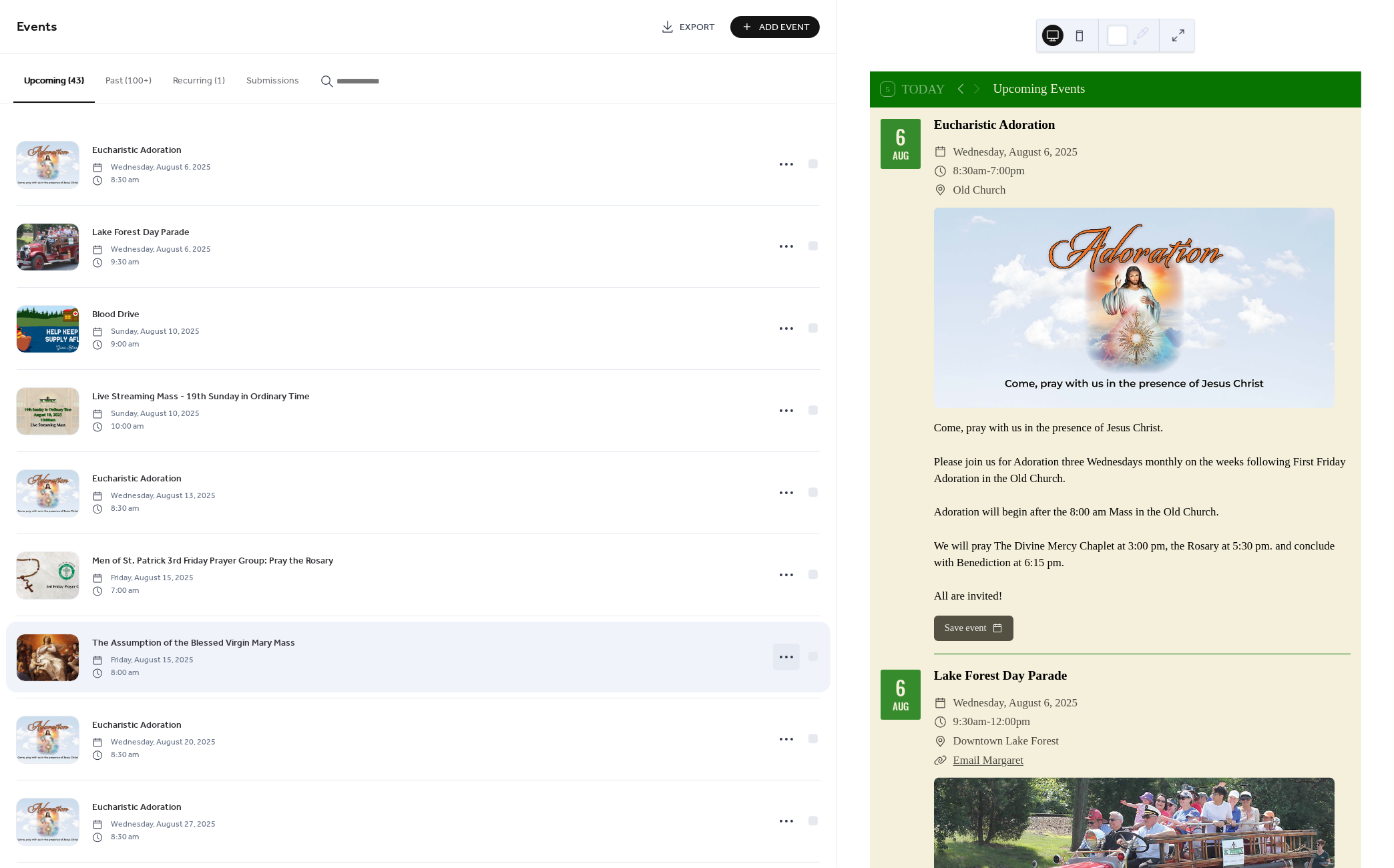 click 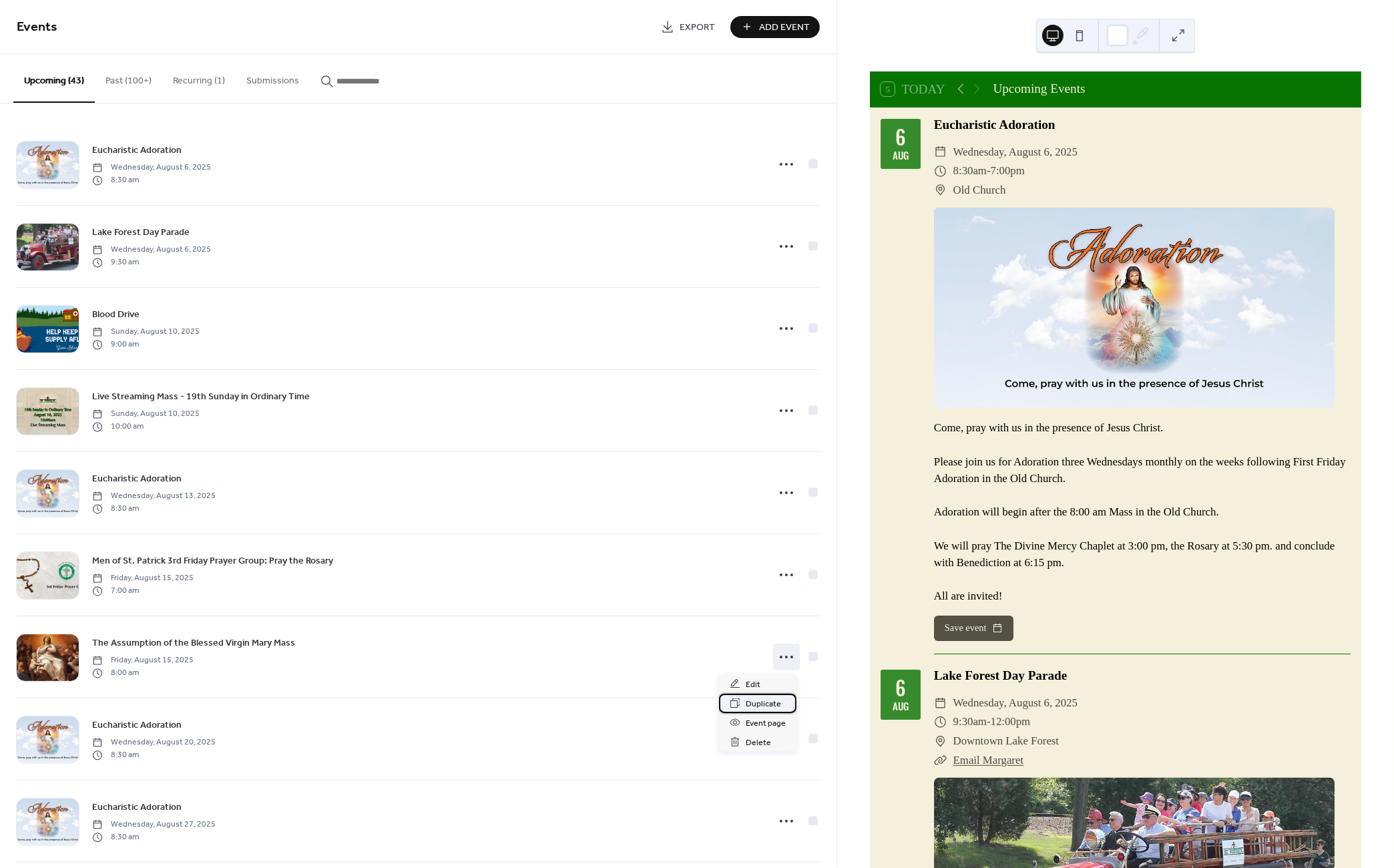 click on "Duplicate" at bounding box center [763, 704] 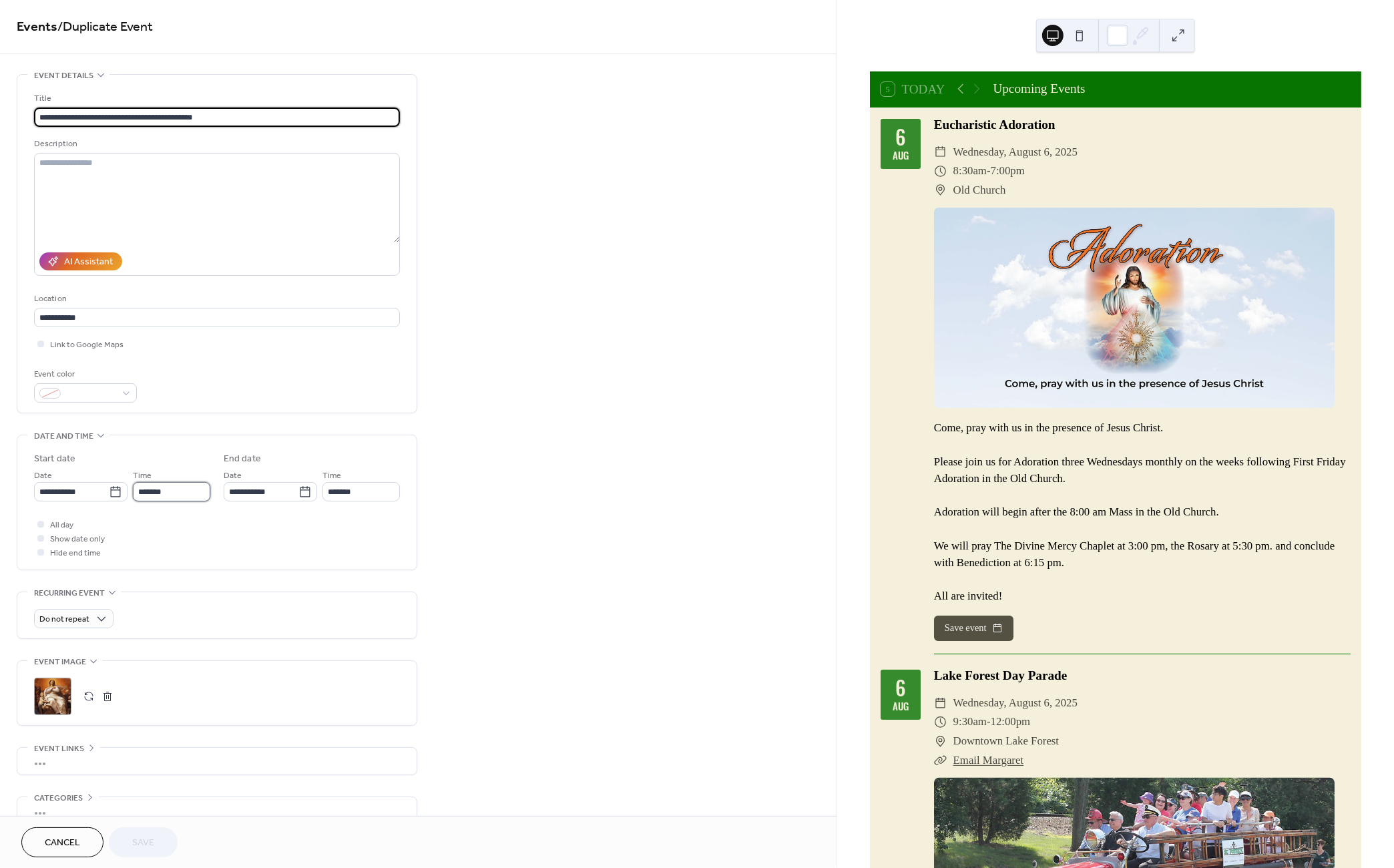 click on "*******" at bounding box center [172, 491] 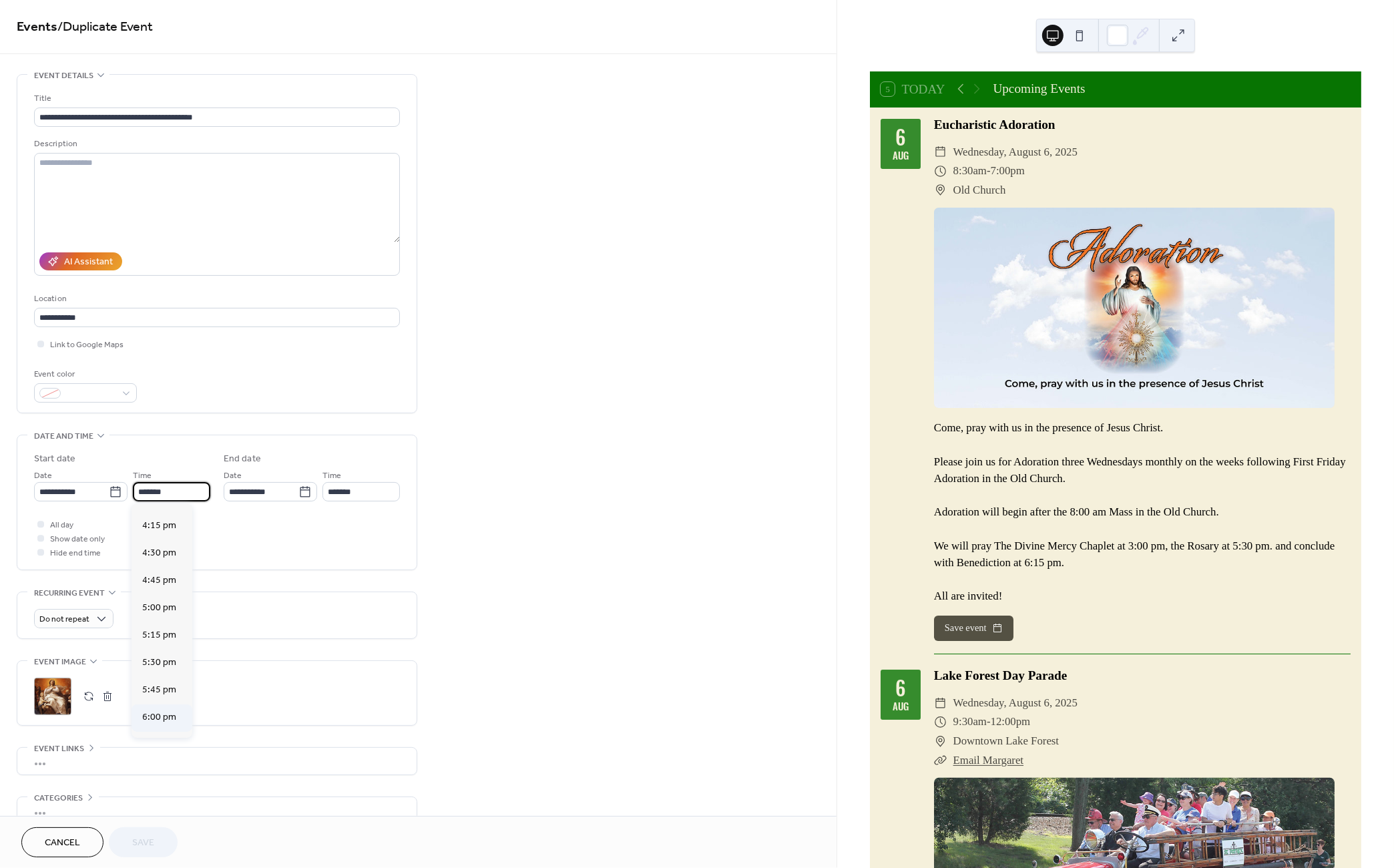 scroll, scrollTop: 1782, scrollLeft: 0, axis: vertical 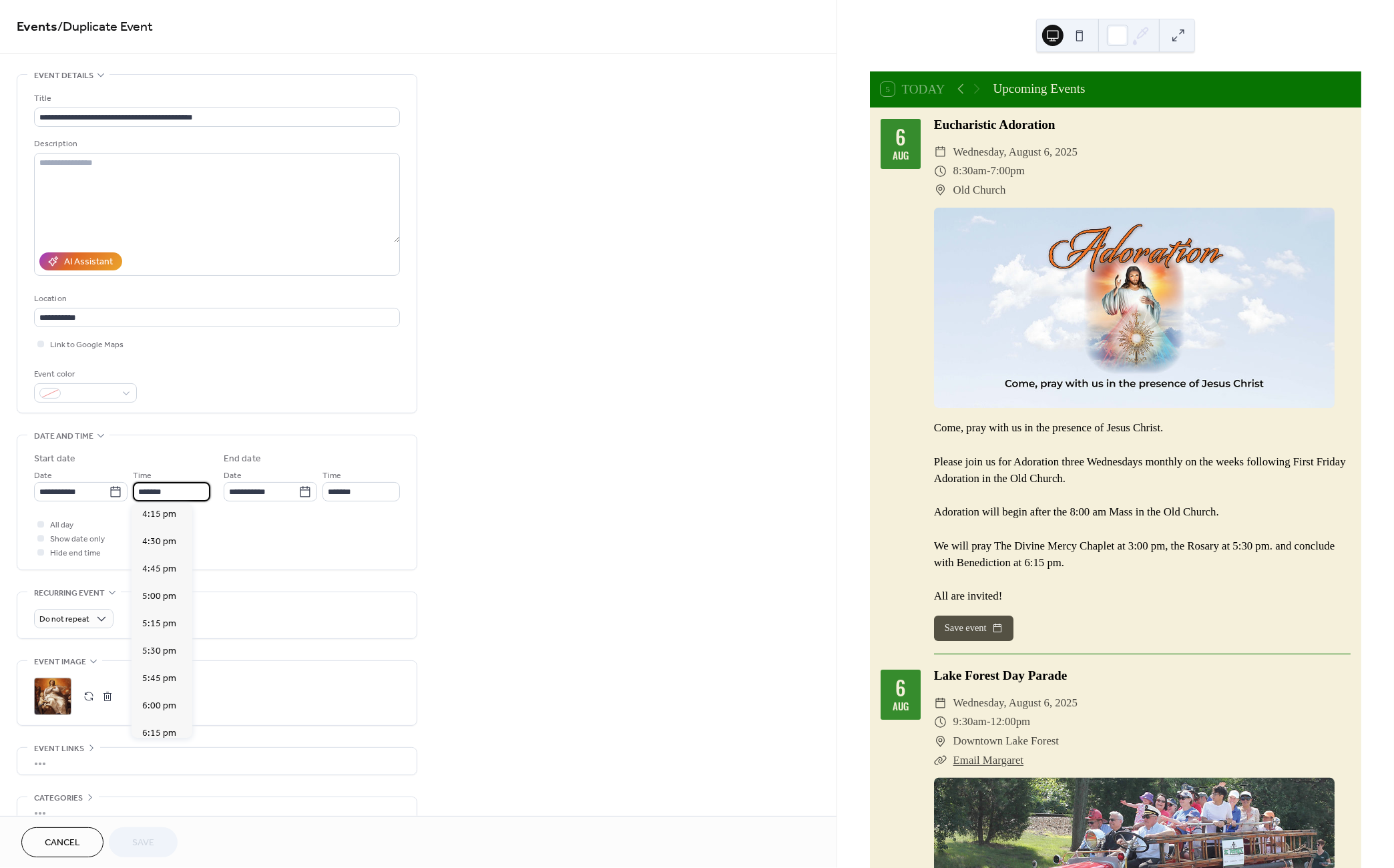 click on "6:30 pm" at bounding box center [159, 761] 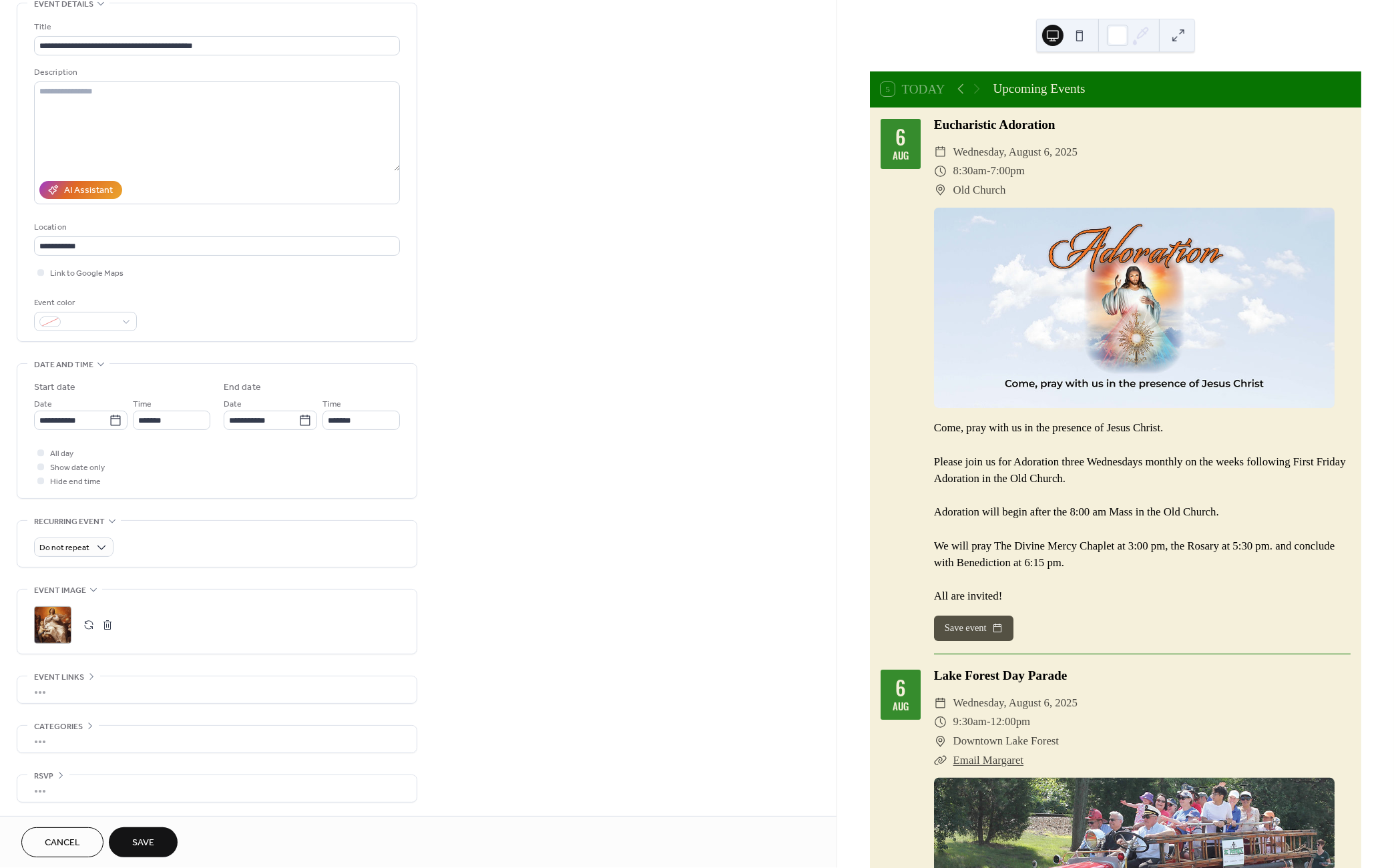 scroll, scrollTop: 70, scrollLeft: 0, axis: vertical 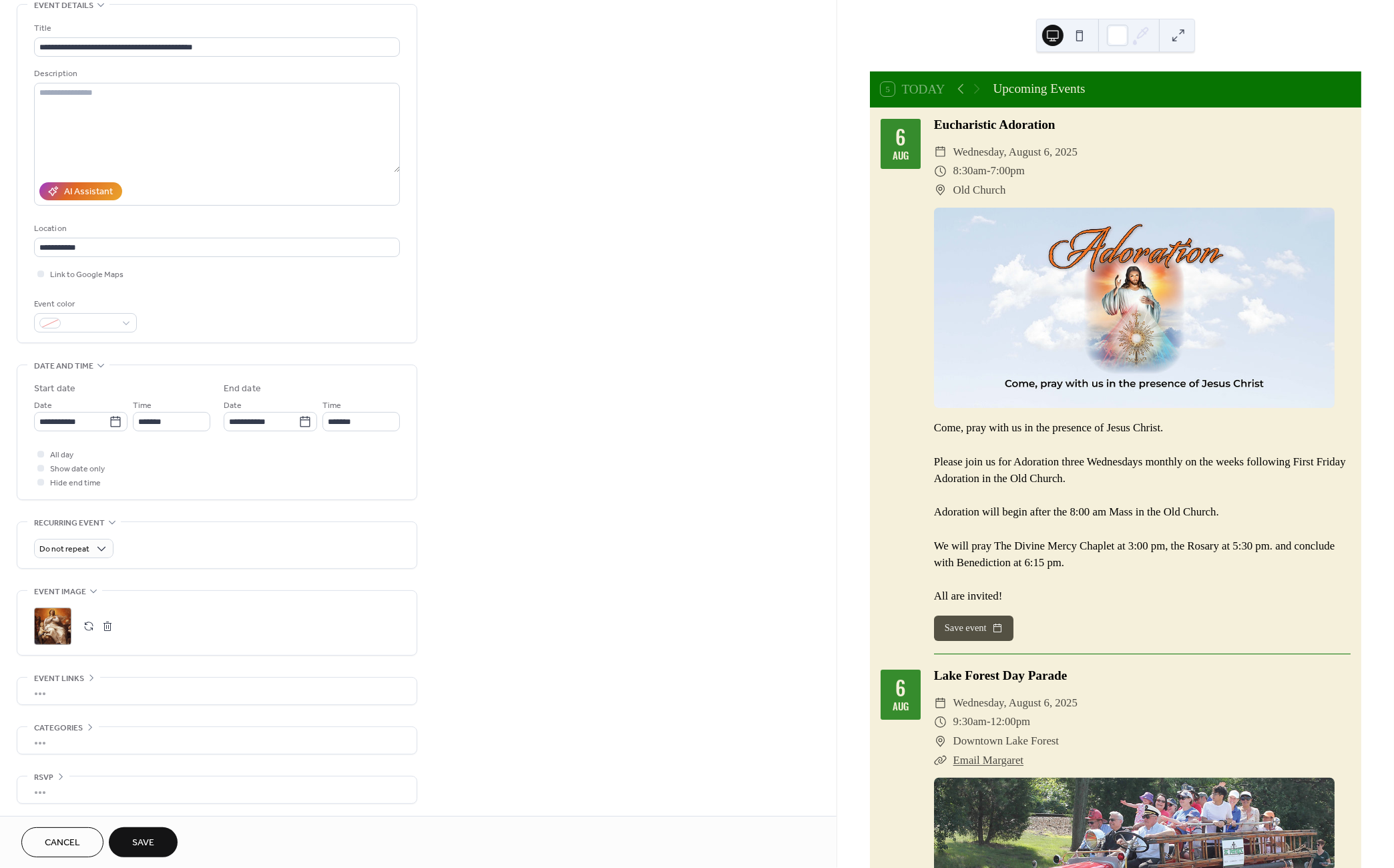 click on "Save" at bounding box center [143, 843] 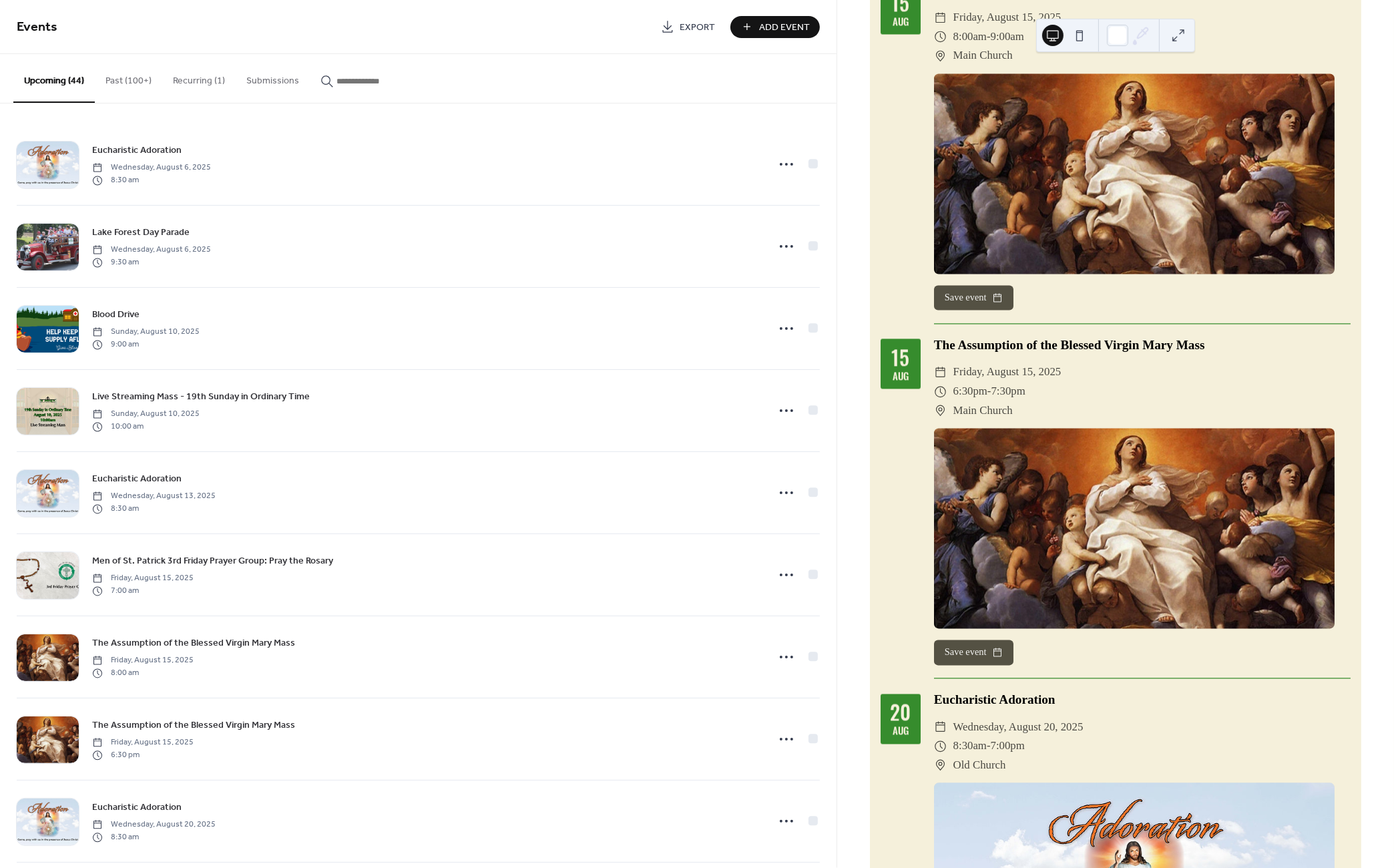 scroll, scrollTop: 2677, scrollLeft: 0, axis: vertical 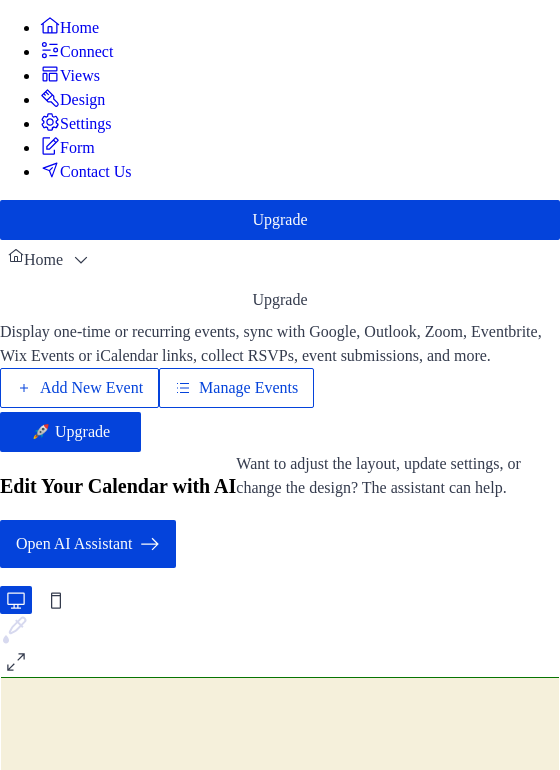 click on "Manage Events" at bounding box center (248, 388) 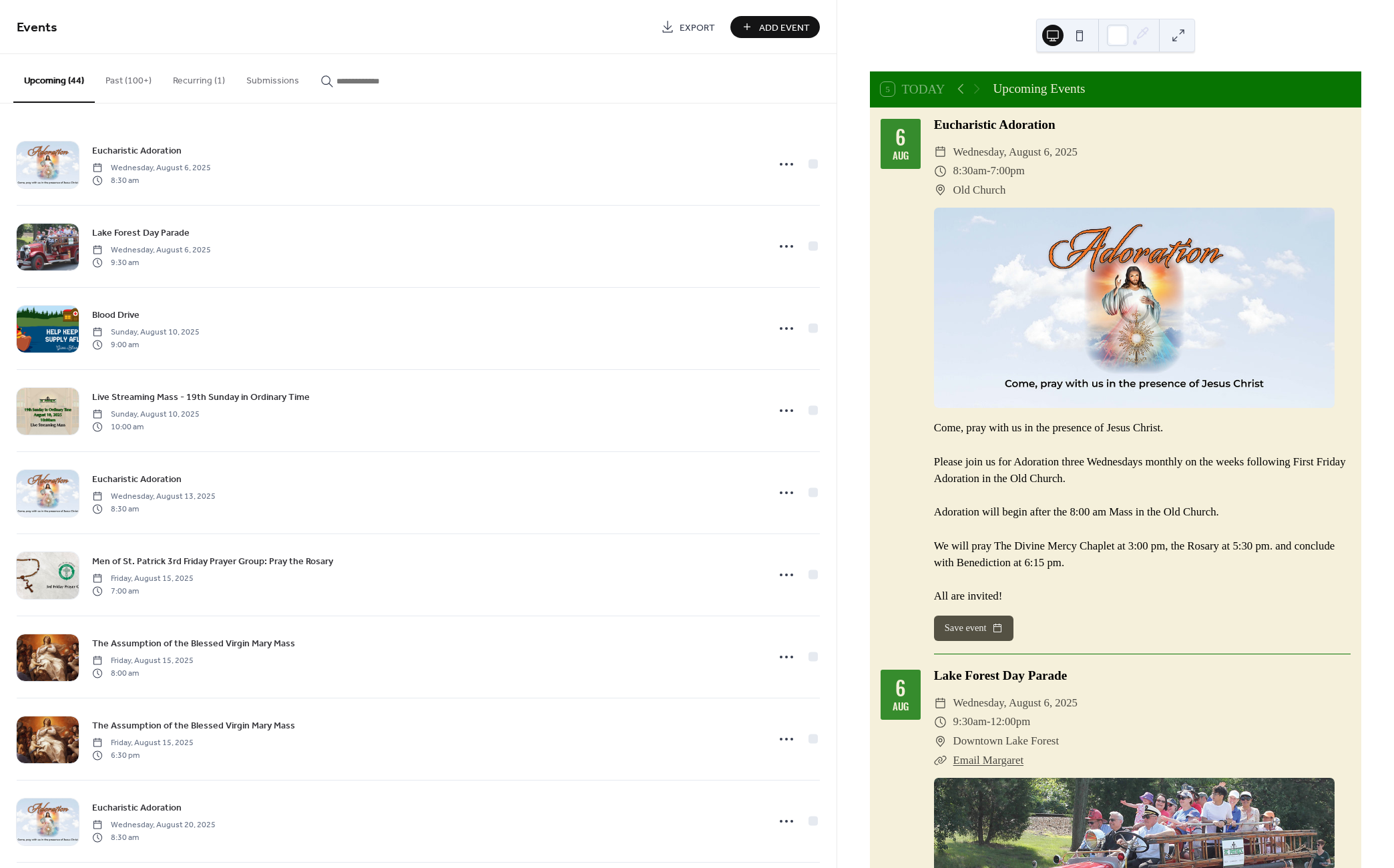 scroll, scrollTop: 0, scrollLeft: 0, axis: both 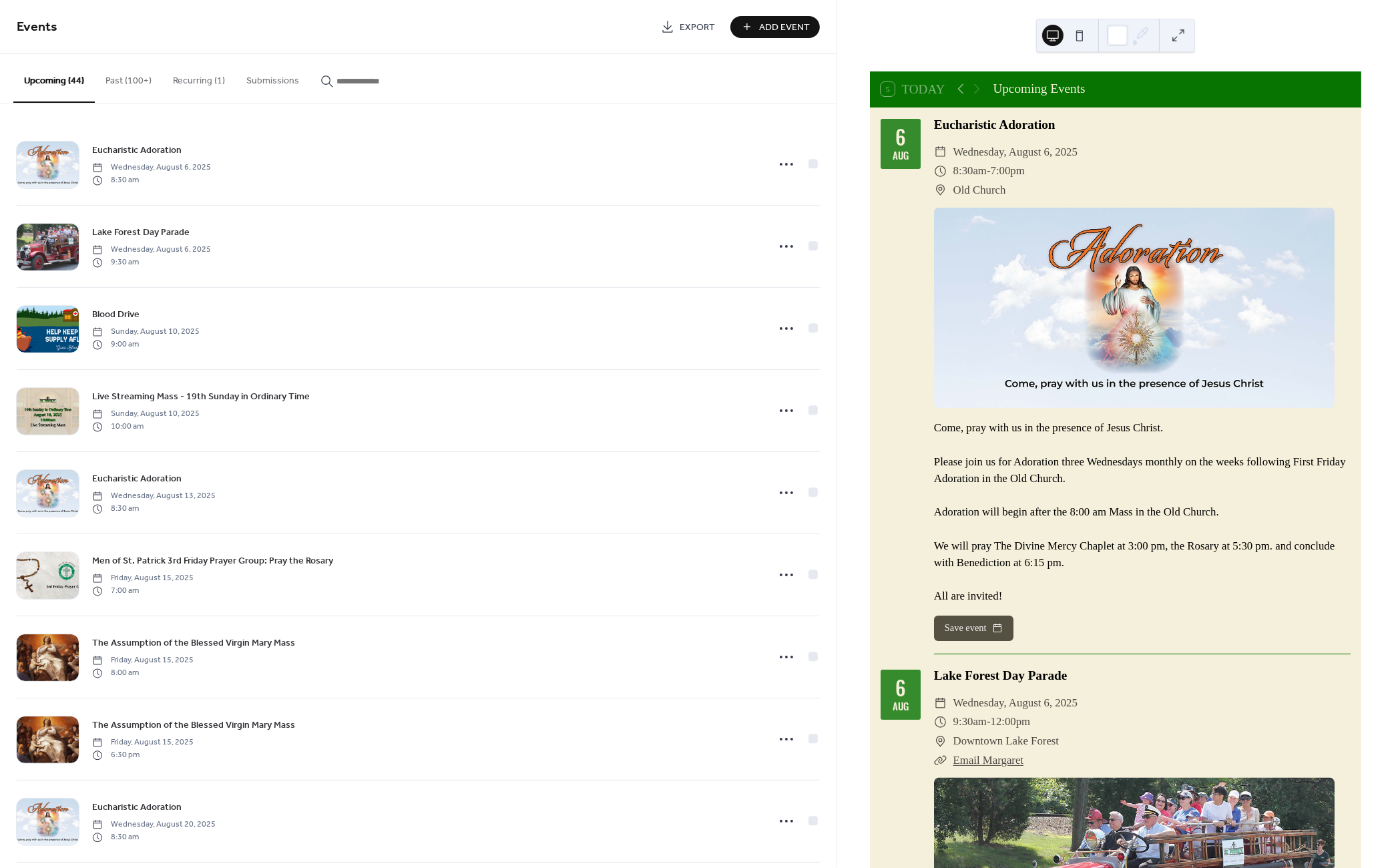click on "The Assumption of the Blessed Virgin Mary Mass" at bounding box center (194, 644) 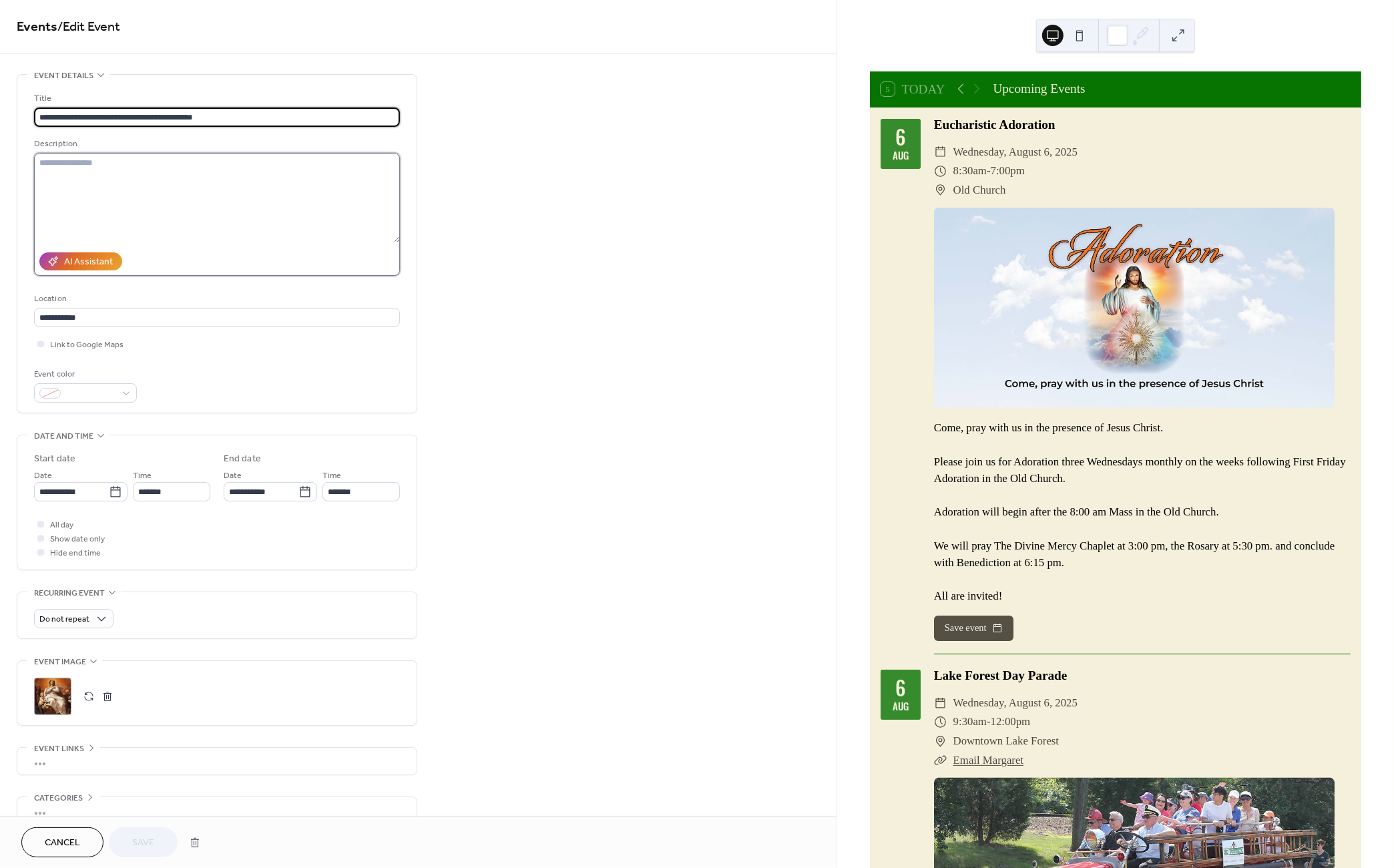 click at bounding box center (217, 198) 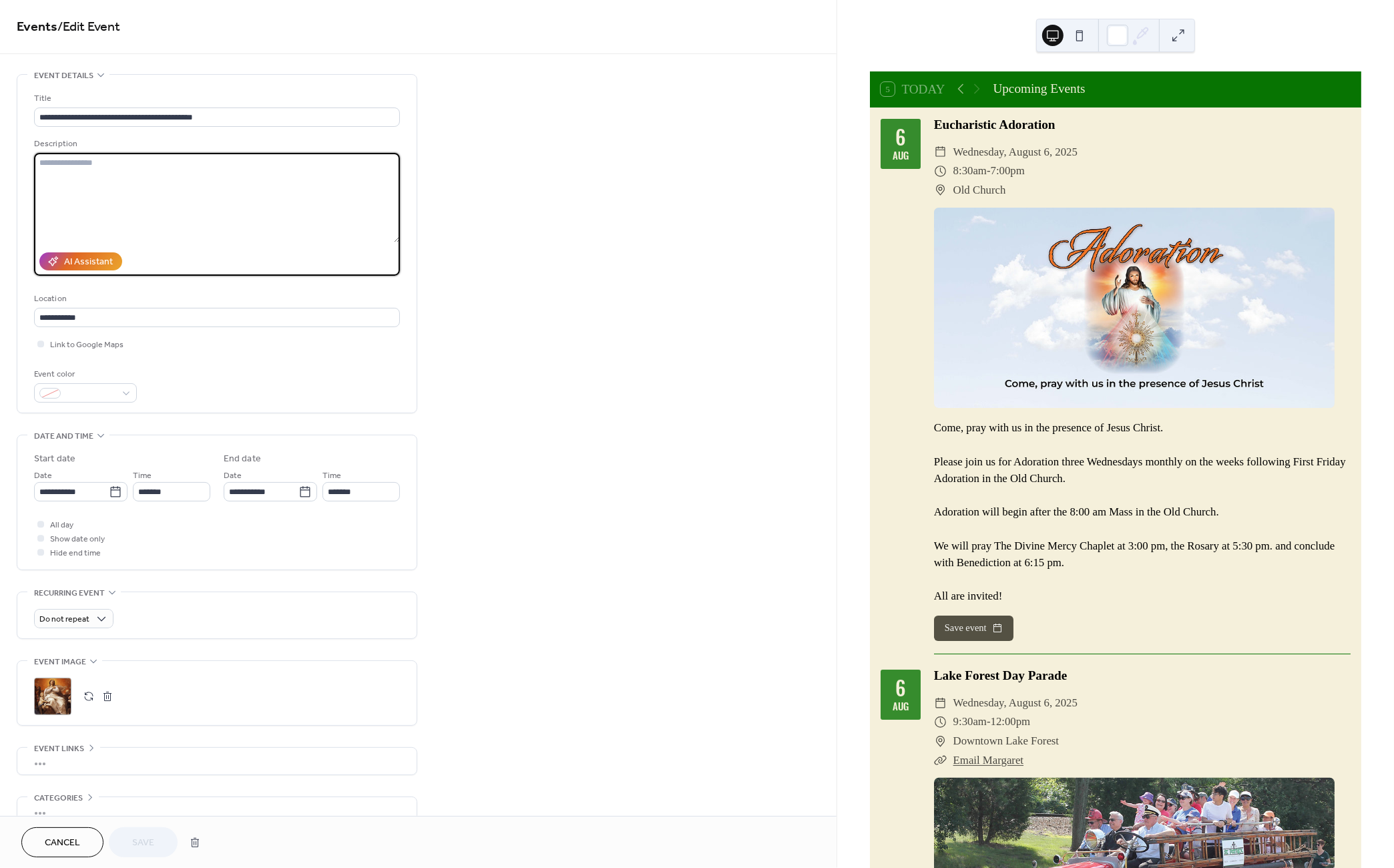 paste on "**********" 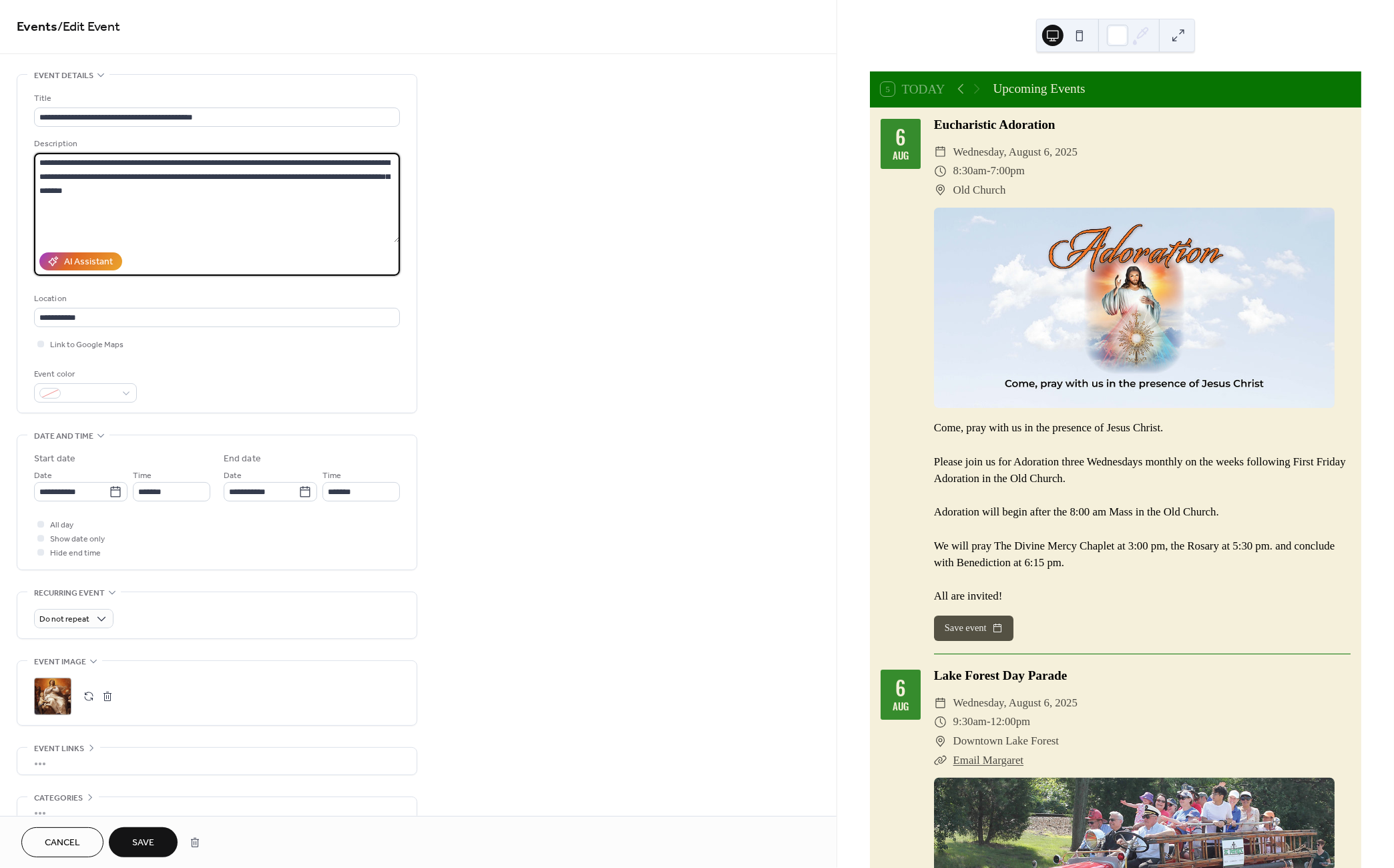 type on "**********" 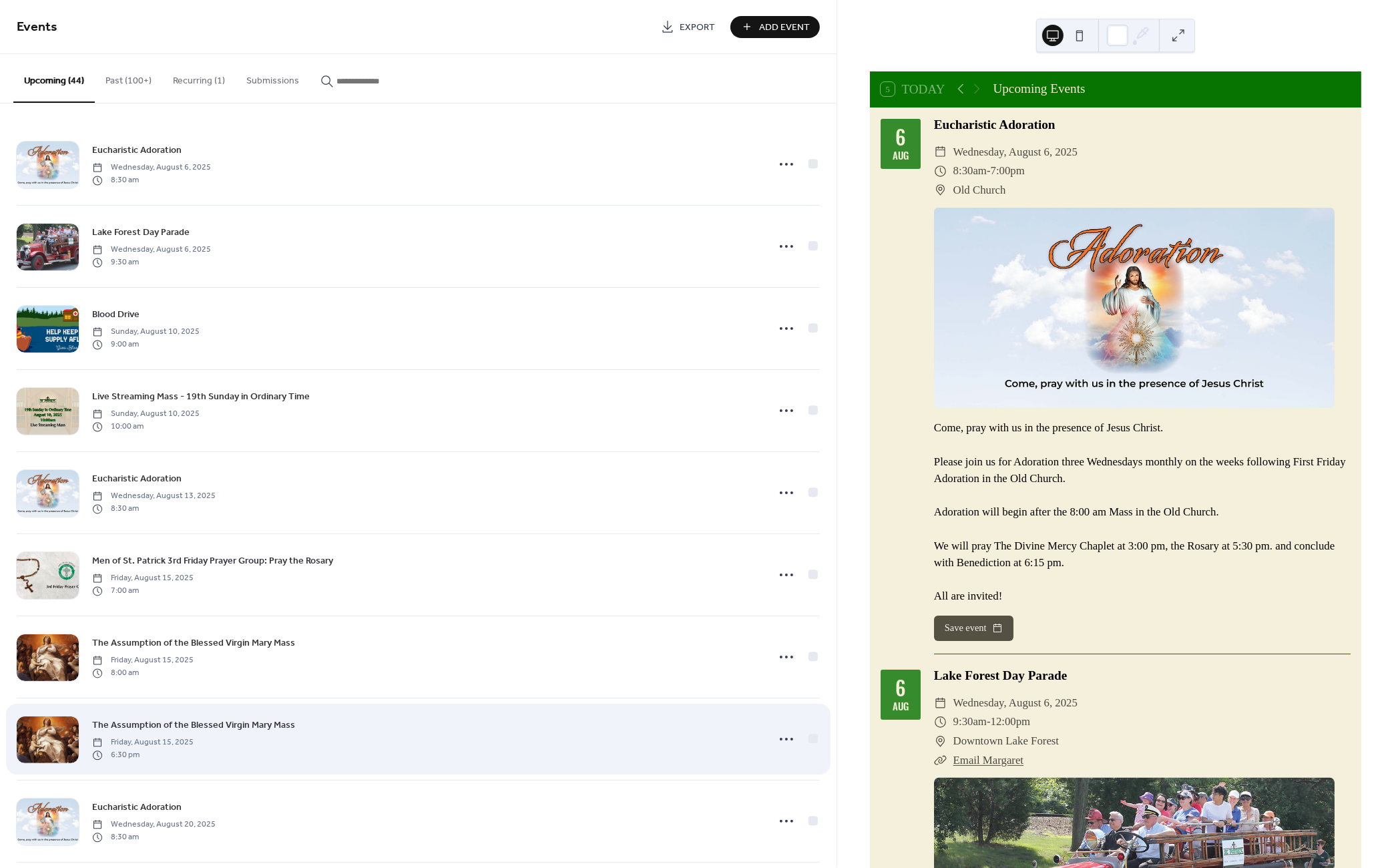 click on "The Assumption of the Blessed Virgin Mary Mass" at bounding box center [194, 726] 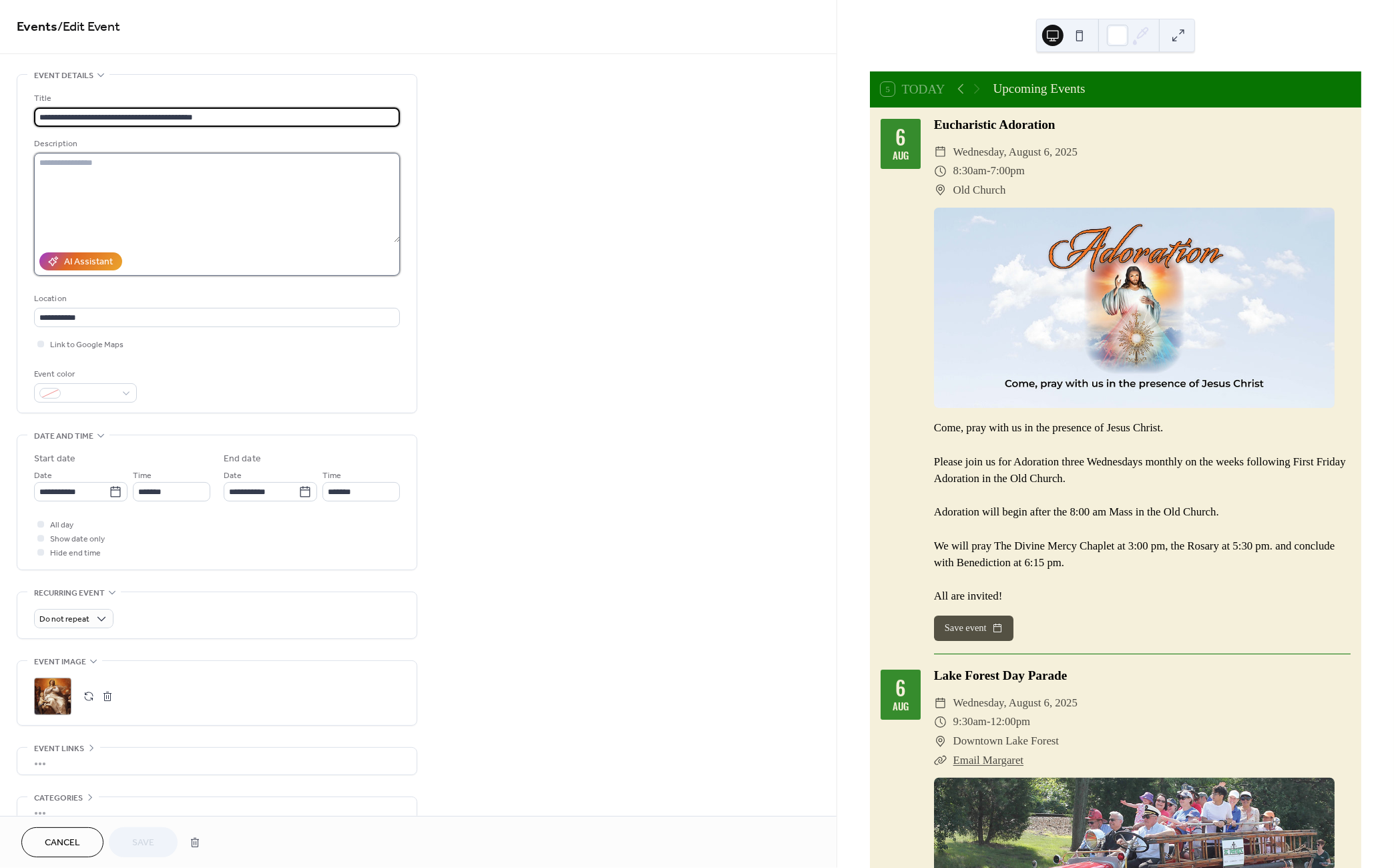 click at bounding box center [217, 198] 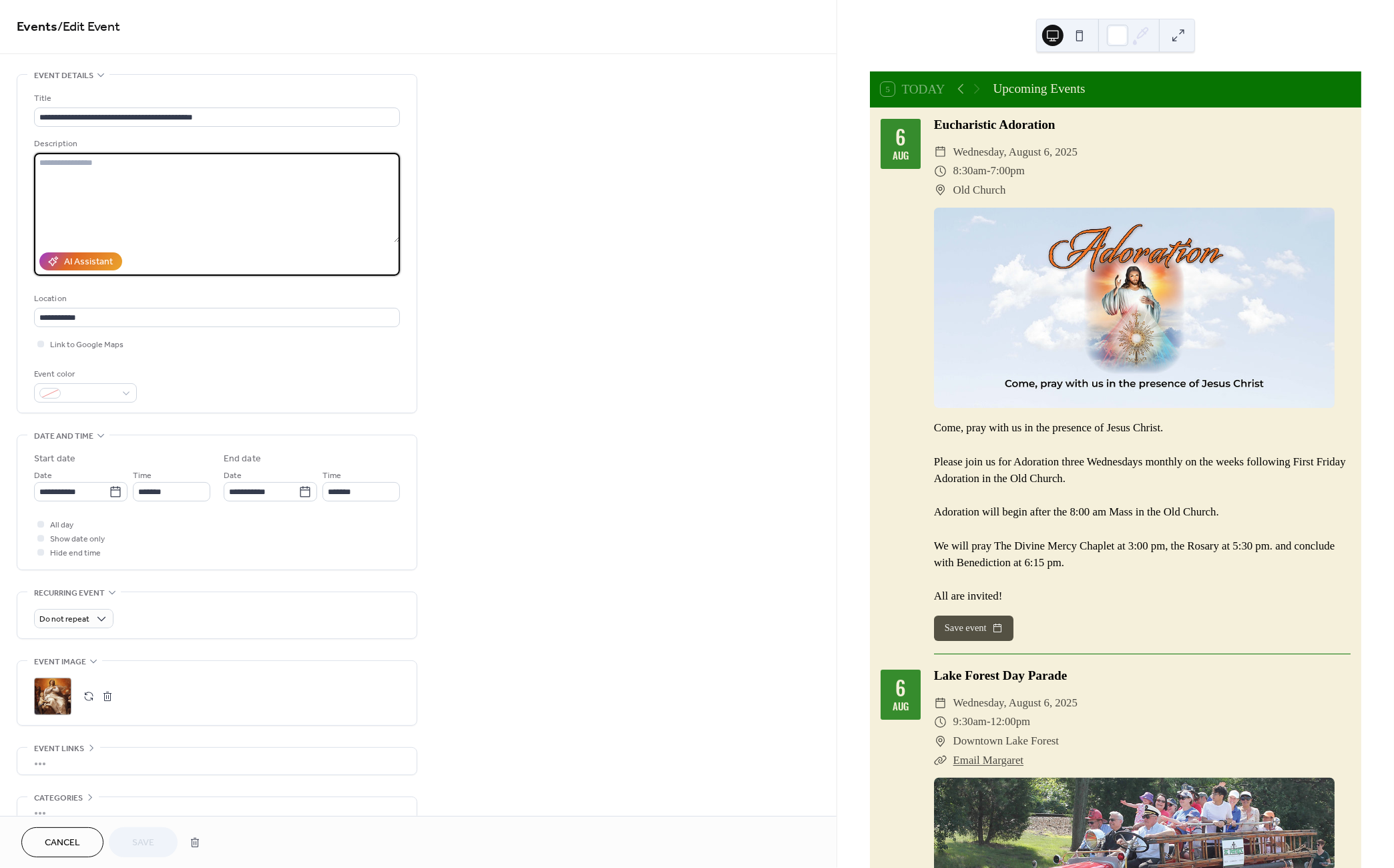paste on "**********" 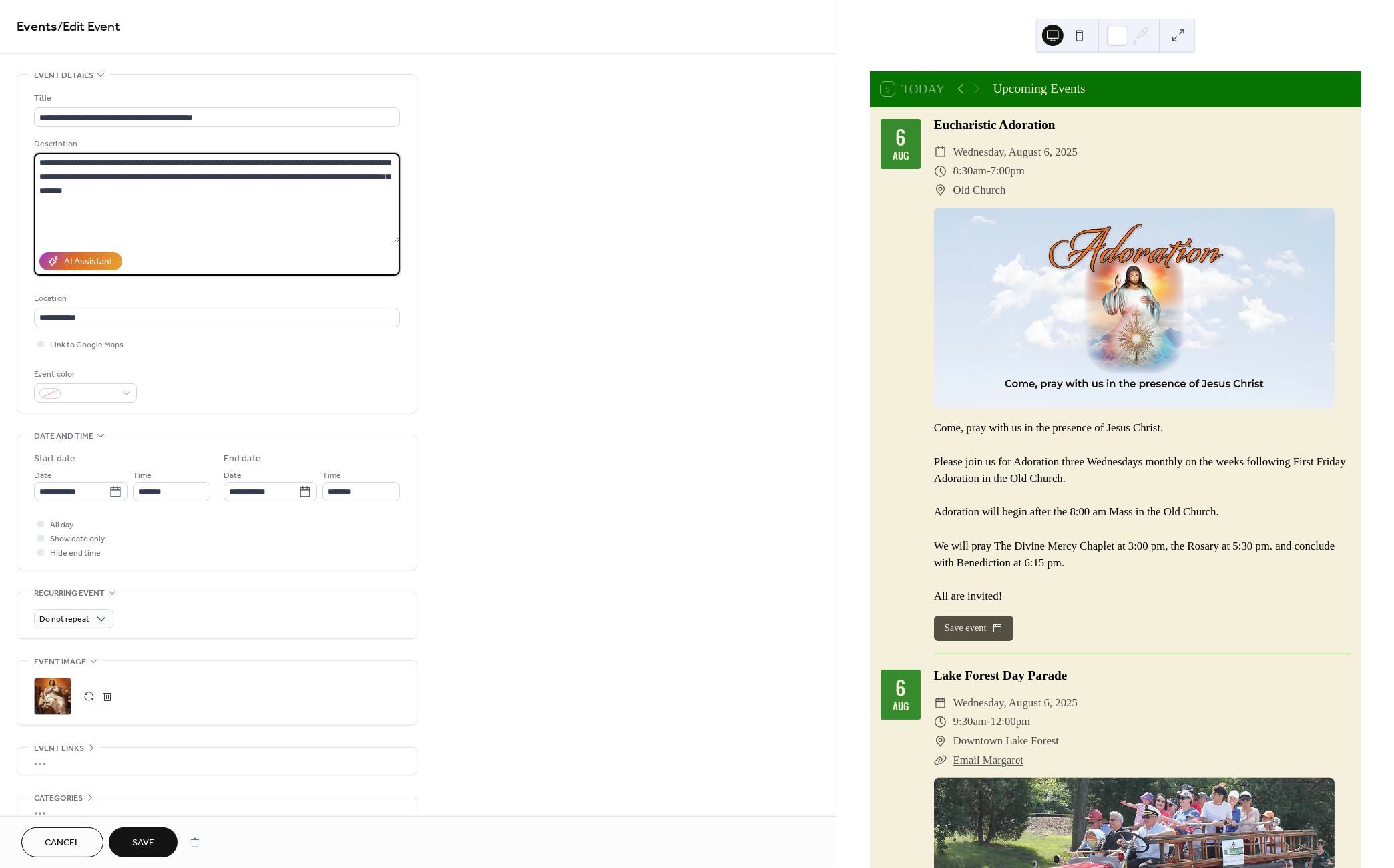 type on "**********" 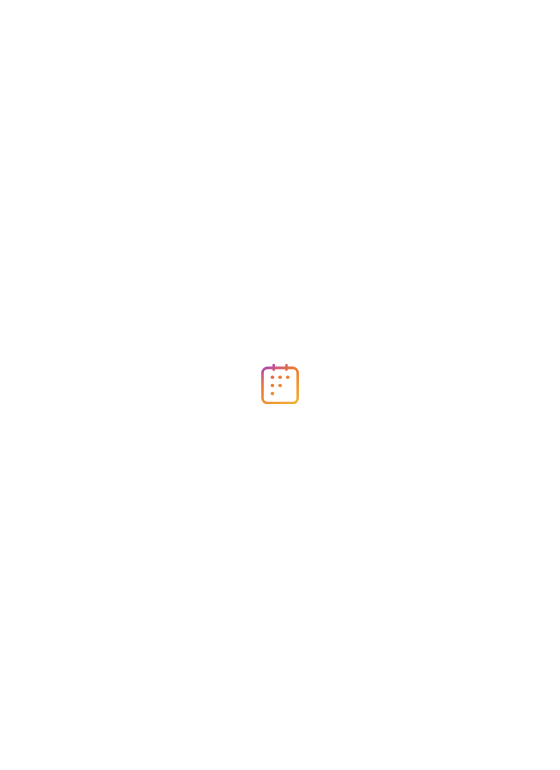 scroll, scrollTop: 0, scrollLeft: 0, axis: both 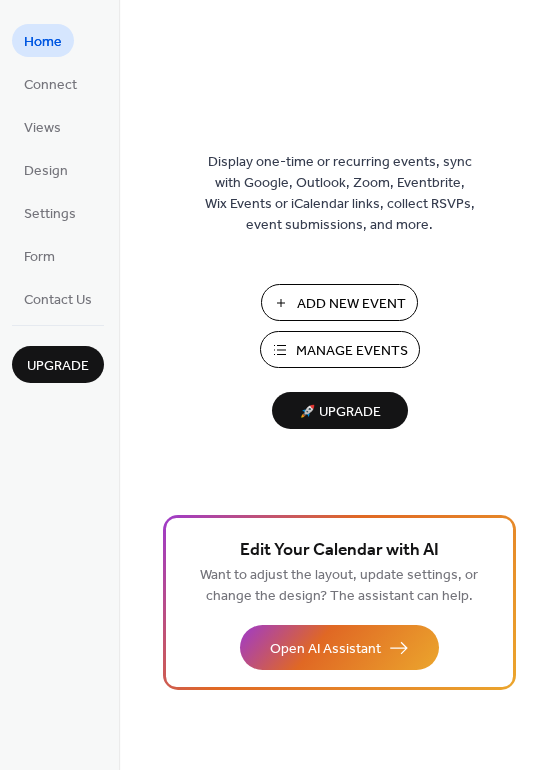click on "Add New Event" at bounding box center [351, 304] 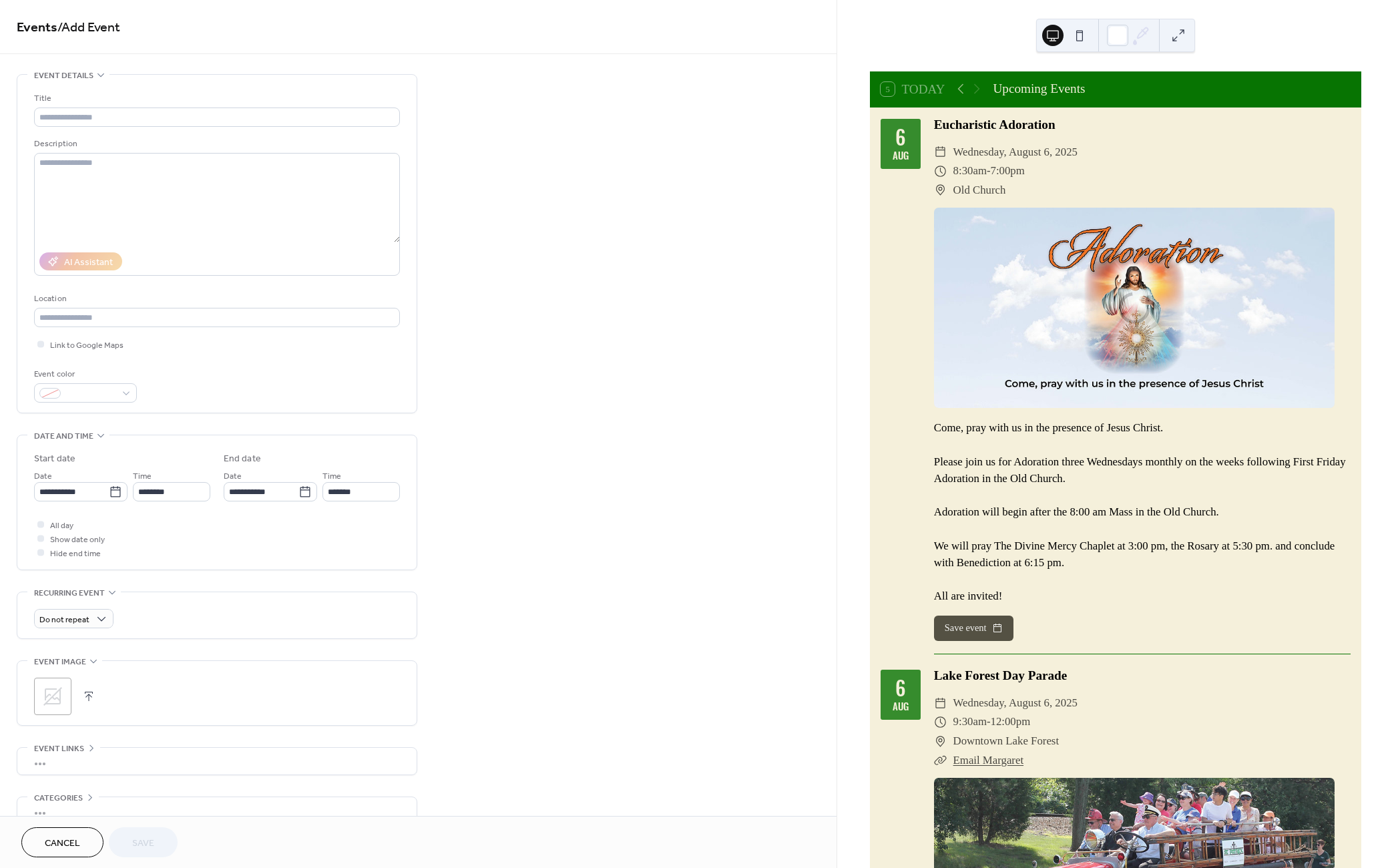 scroll, scrollTop: 0, scrollLeft: 0, axis: both 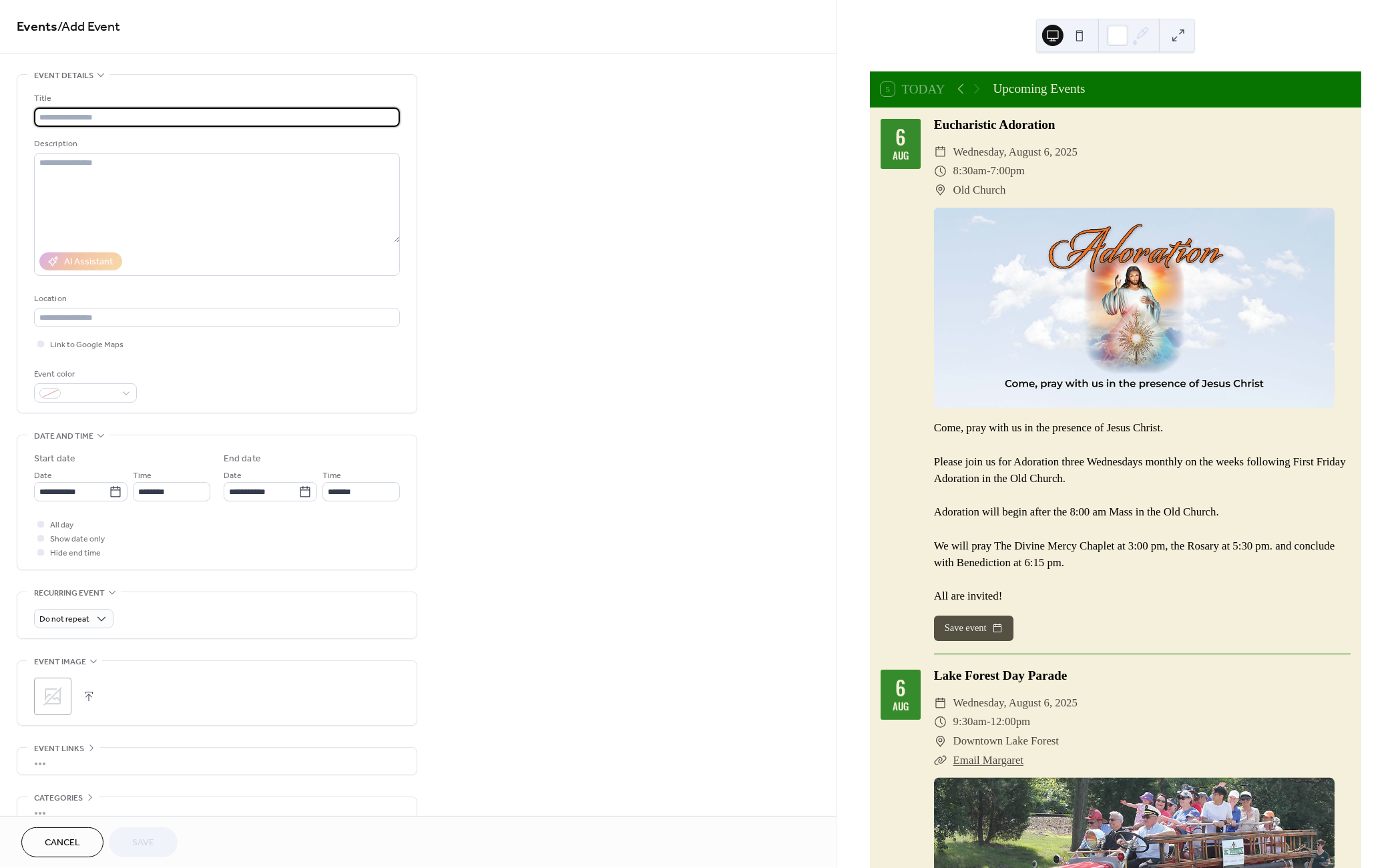 click at bounding box center (217, 117) 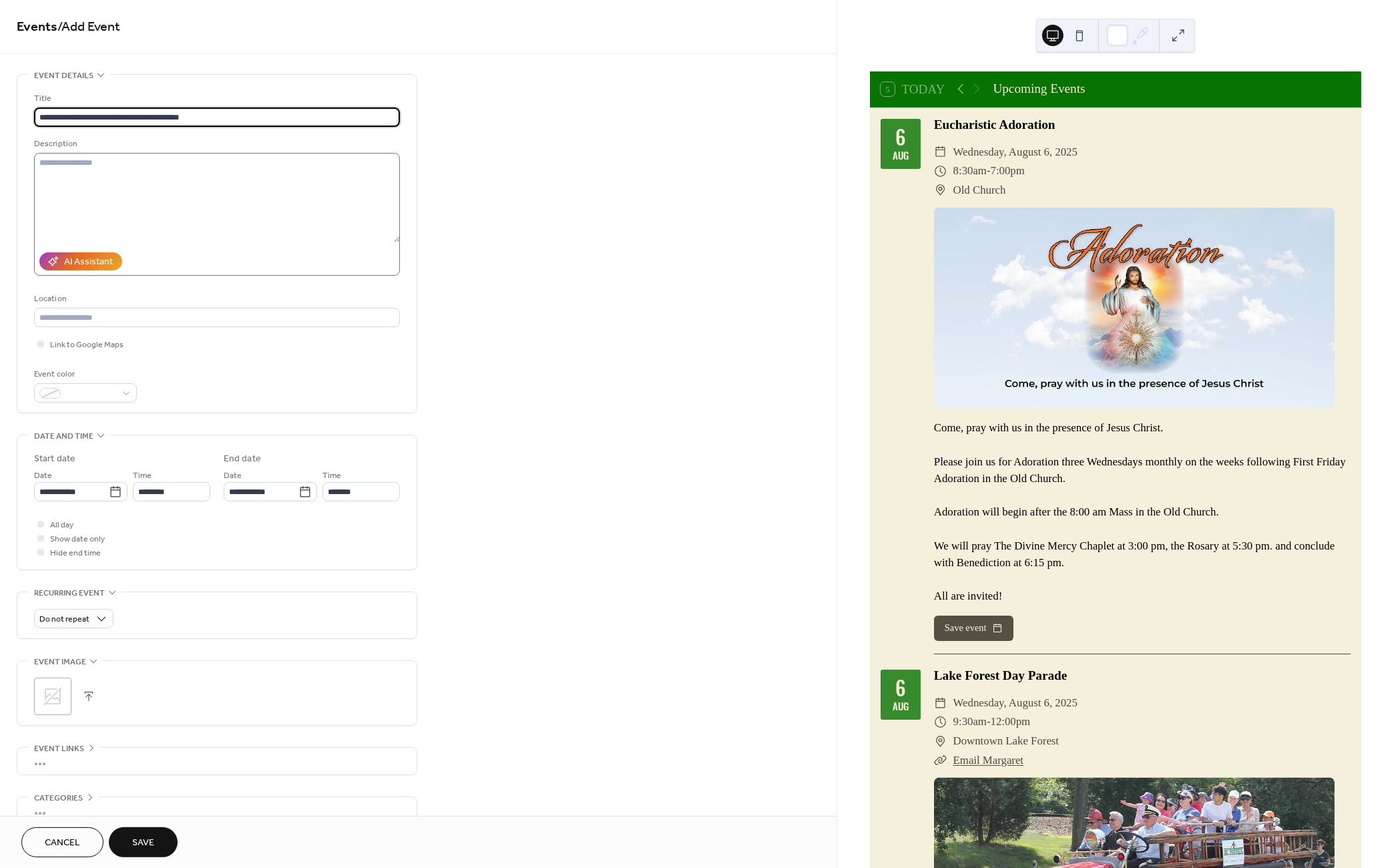 type on "**********" 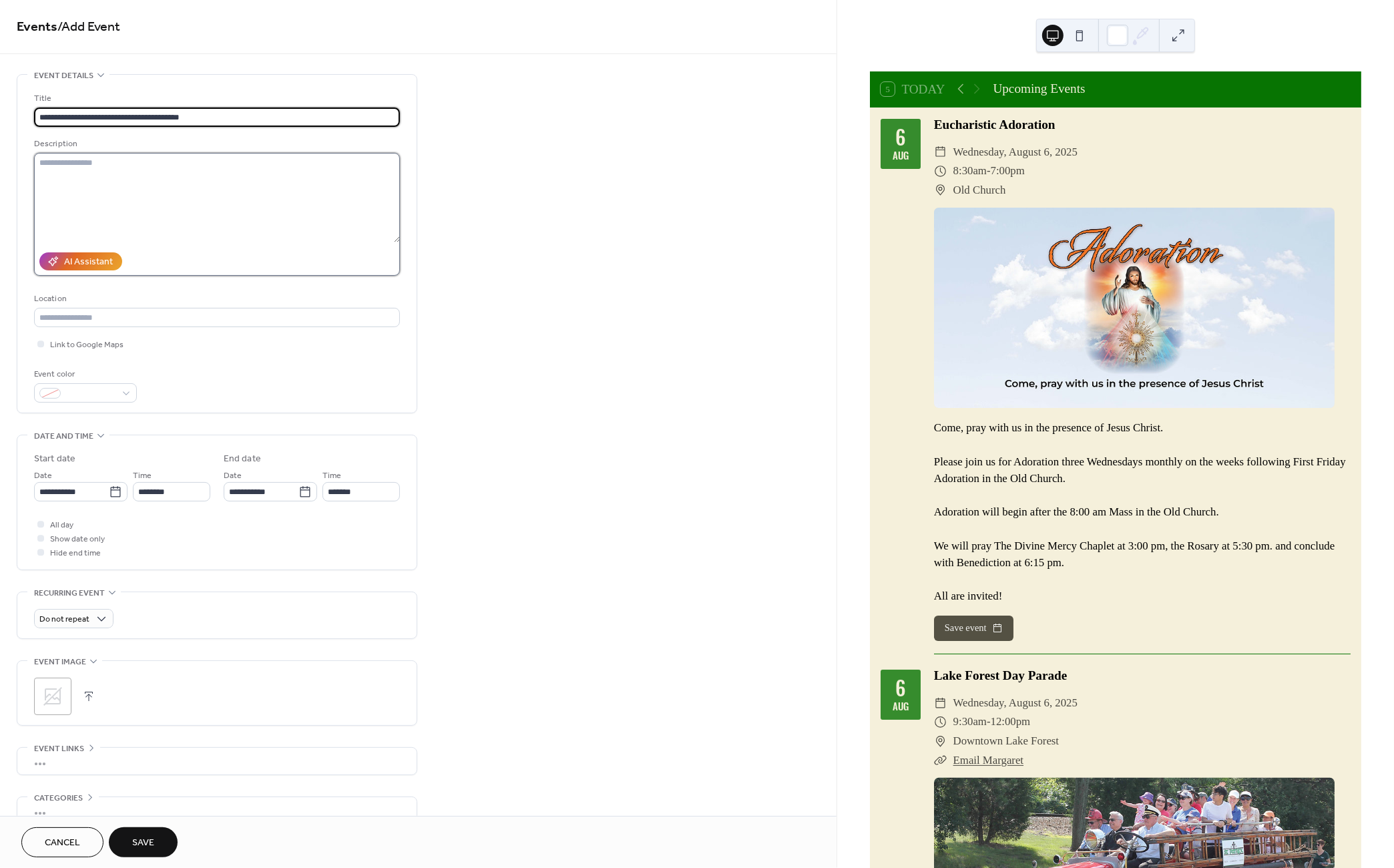 click at bounding box center (217, 198) 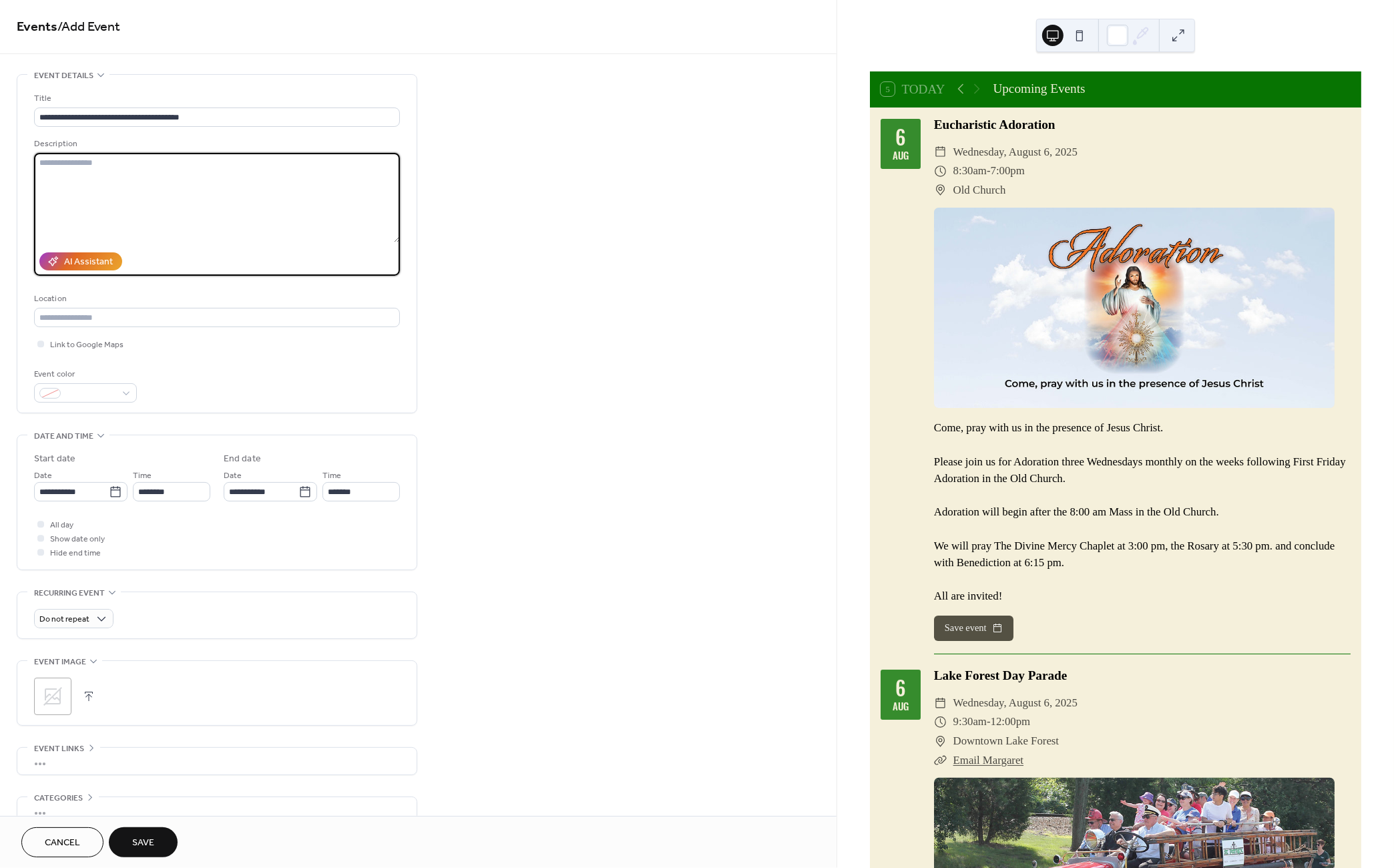 paste on "**********" 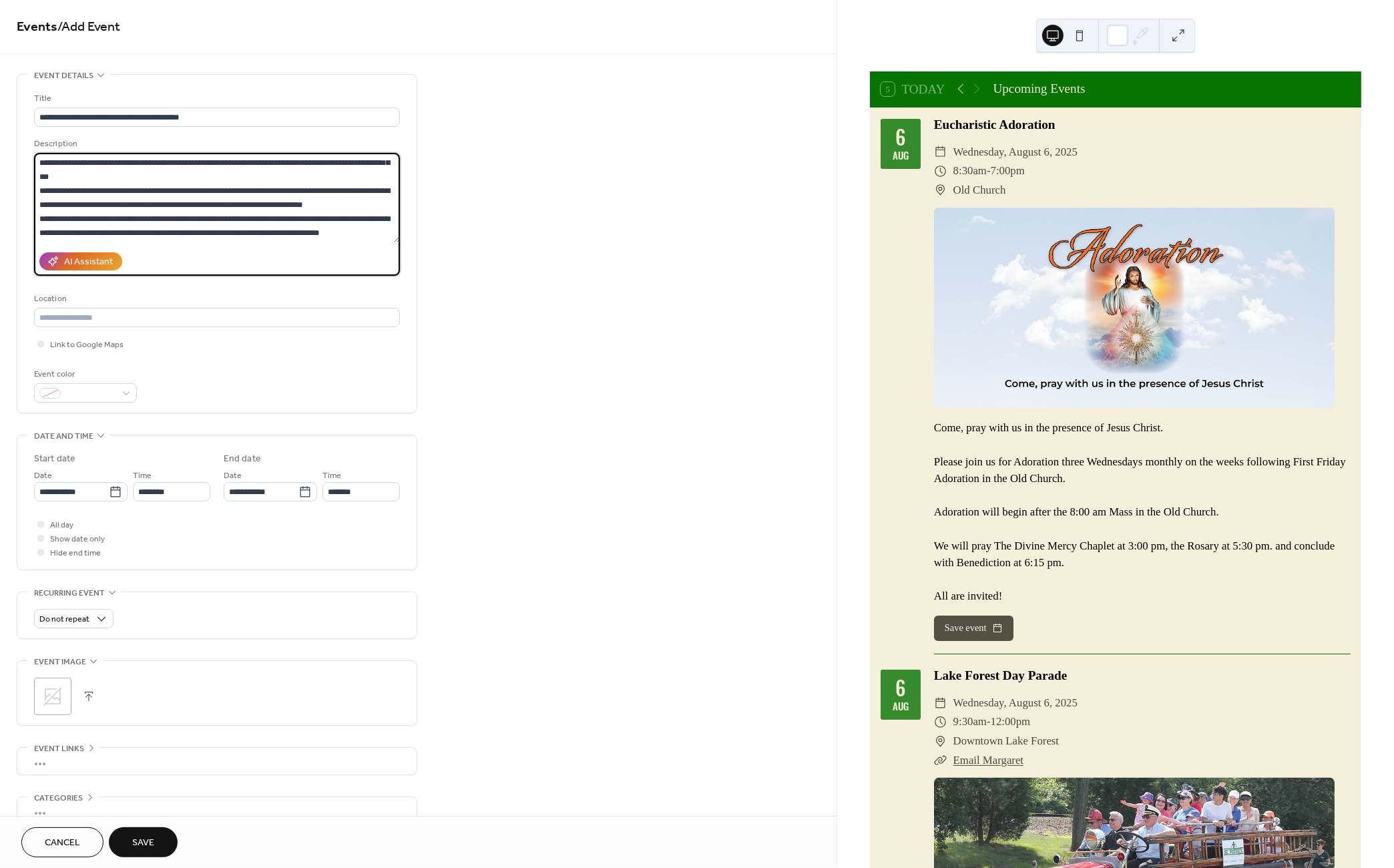 scroll, scrollTop: 170, scrollLeft: 0, axis: vertical 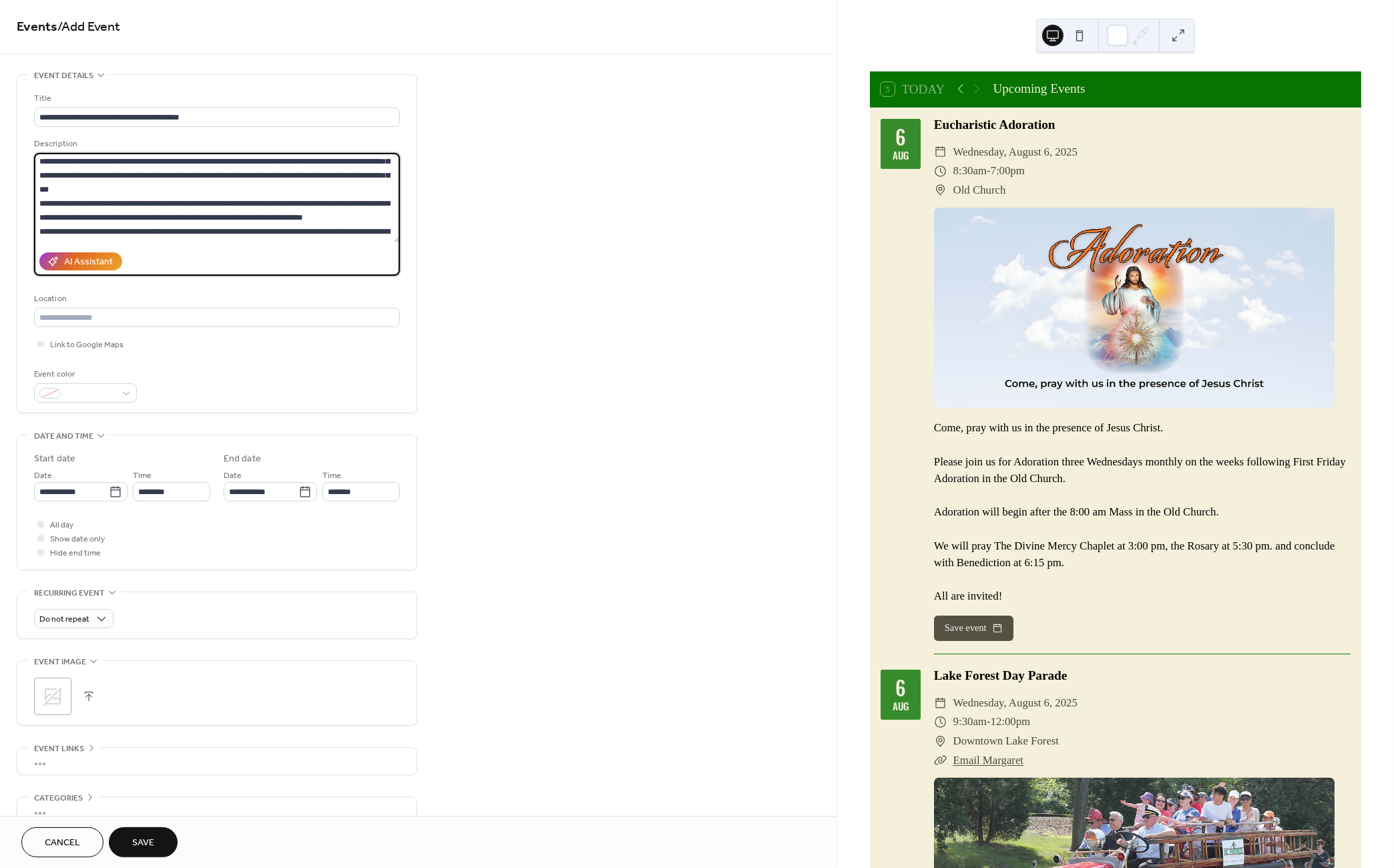 click at bounding box center [217, 198] 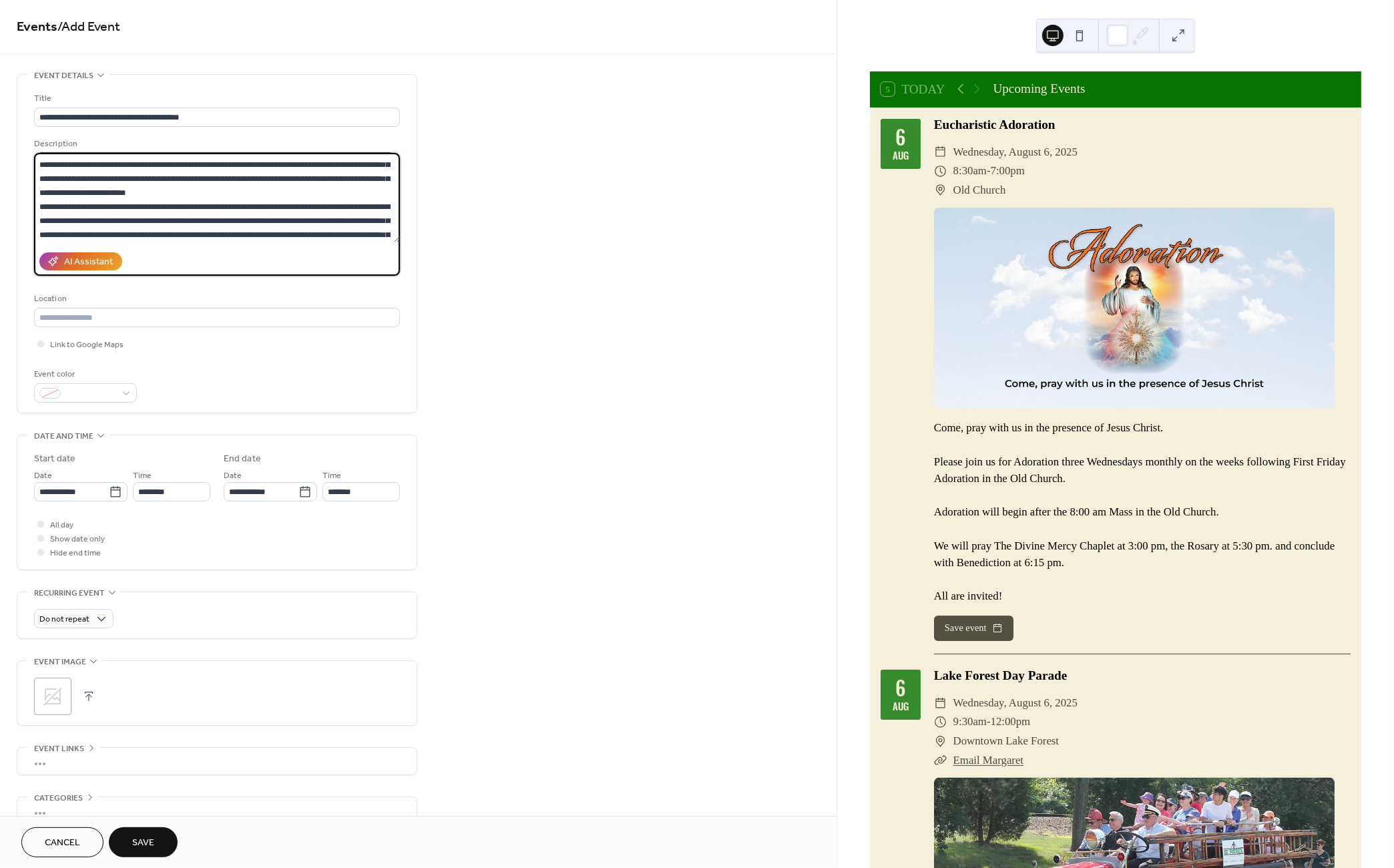 scroll, scrollTop: 104, scrollLeft: 0, axis: vertical 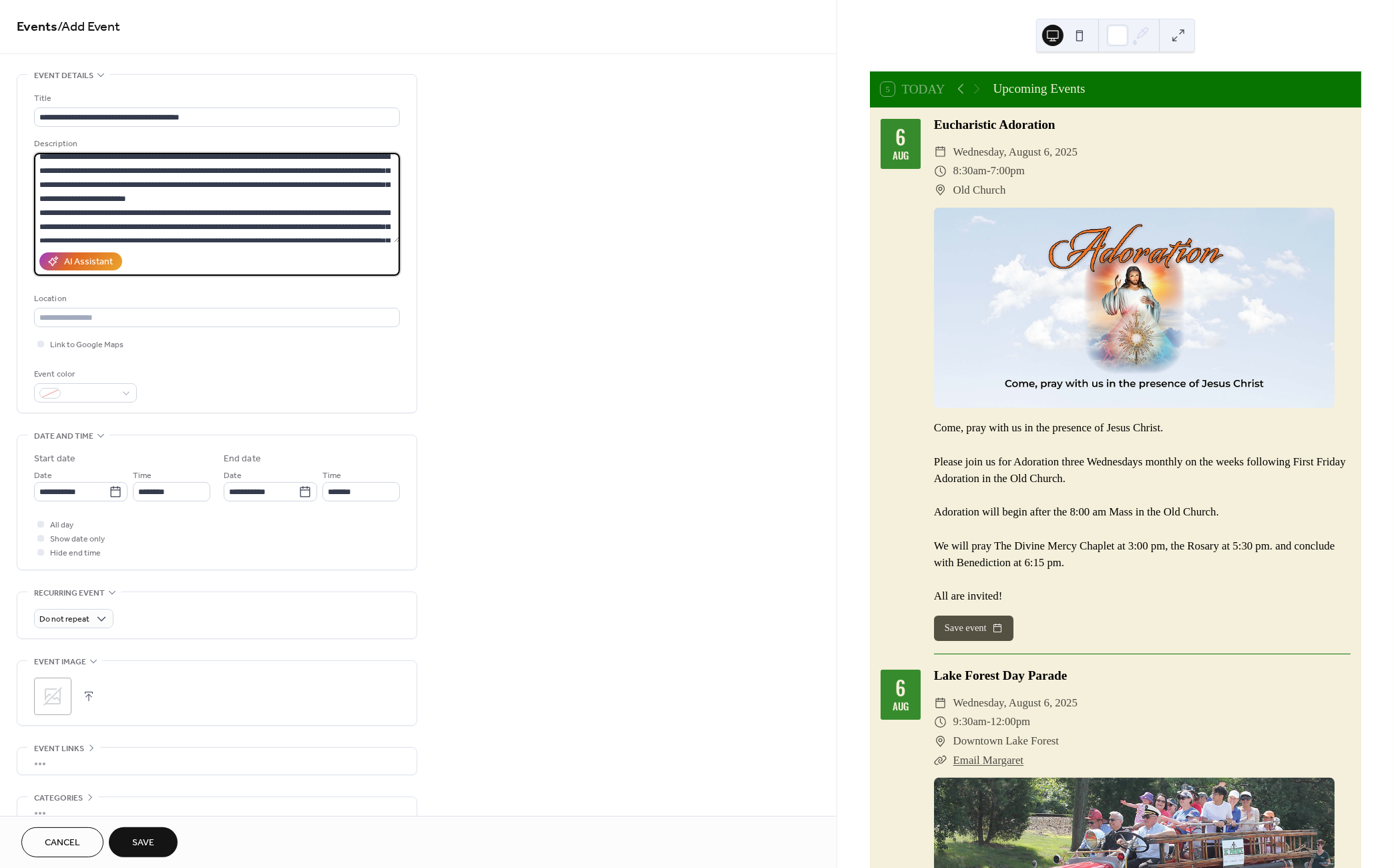 click at bounding box center [217, 198] 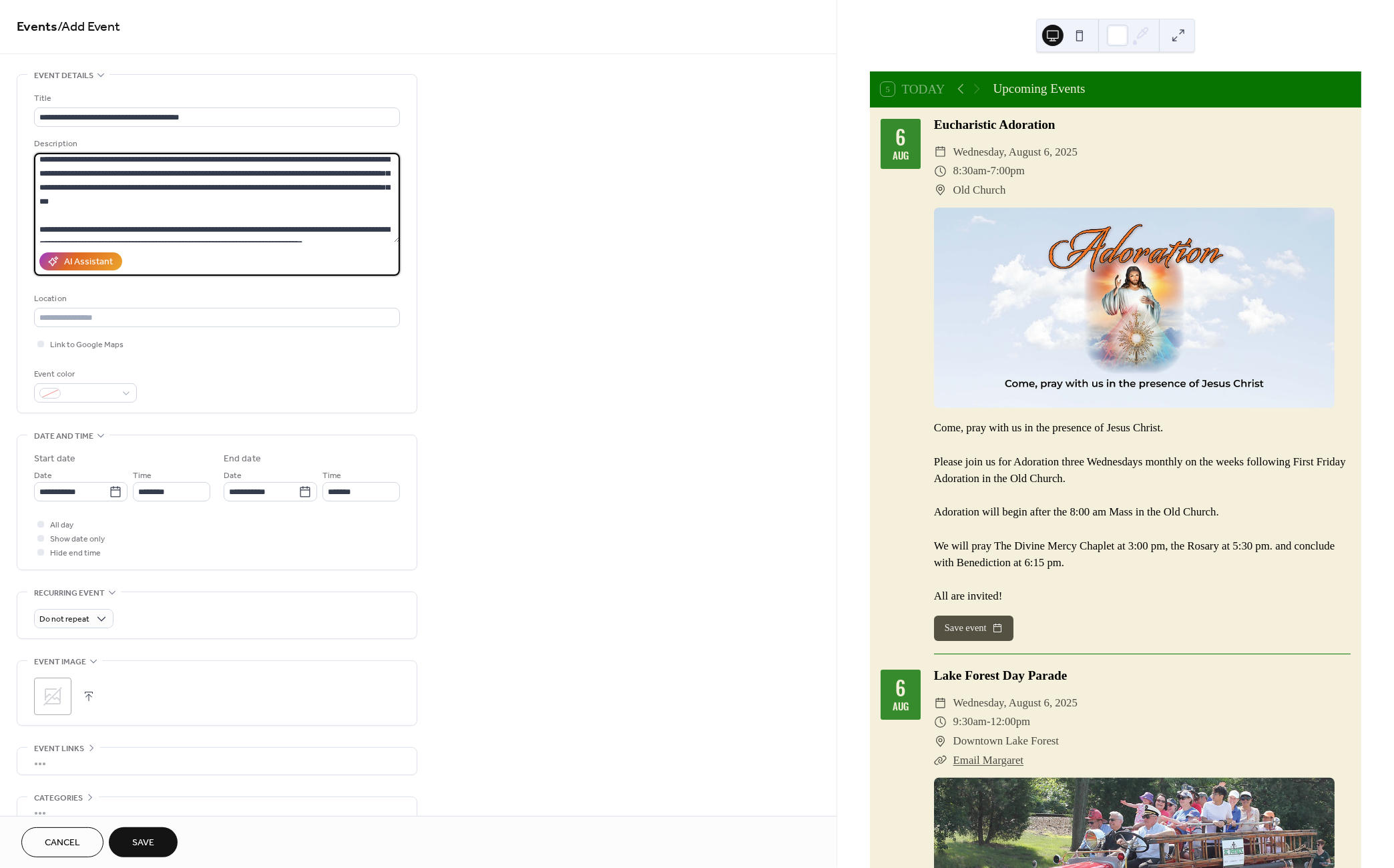 scroll, scrollTop: 174, scrollLeft: 0, axis: vertical 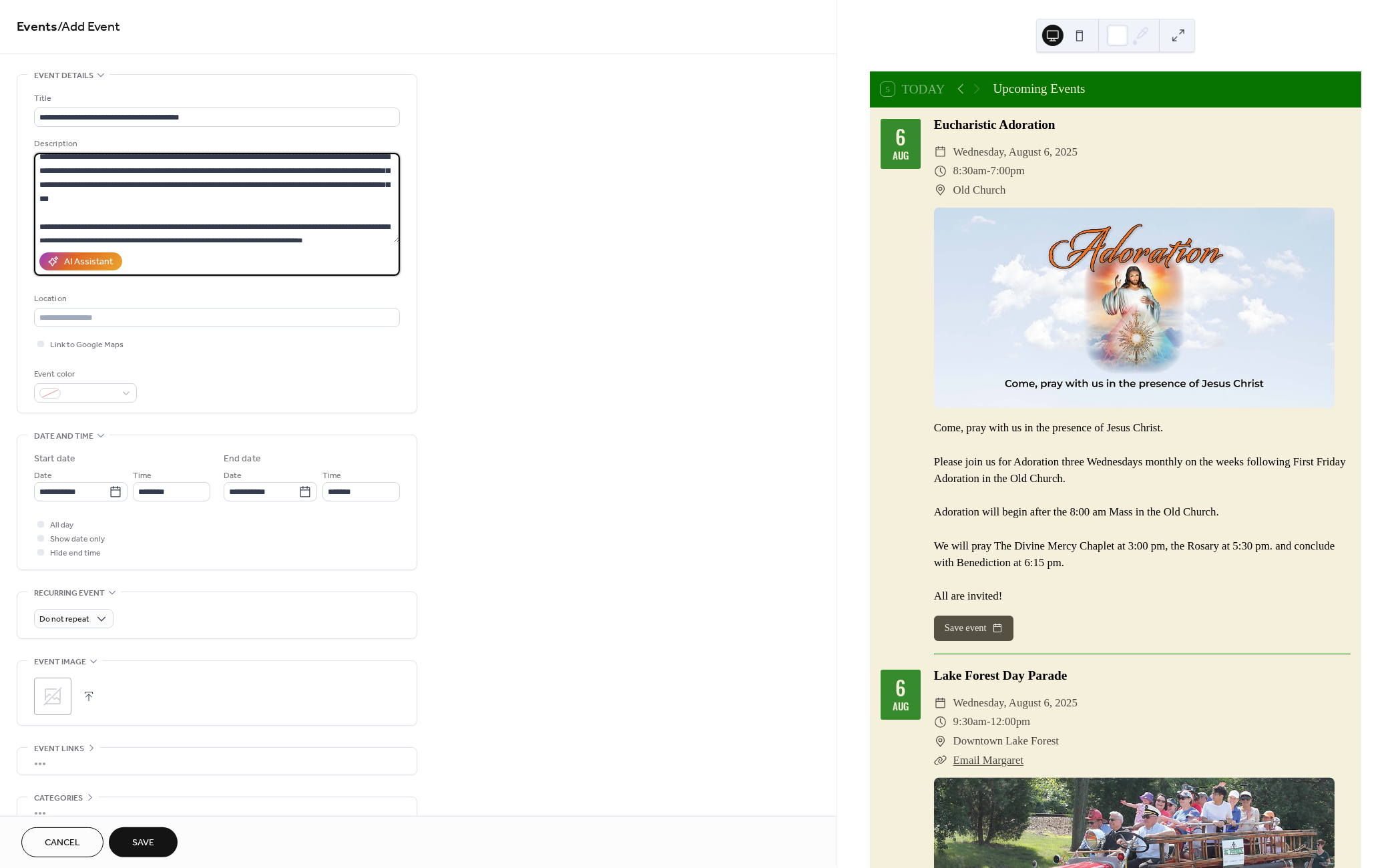 click at bounding box center [217, 198] 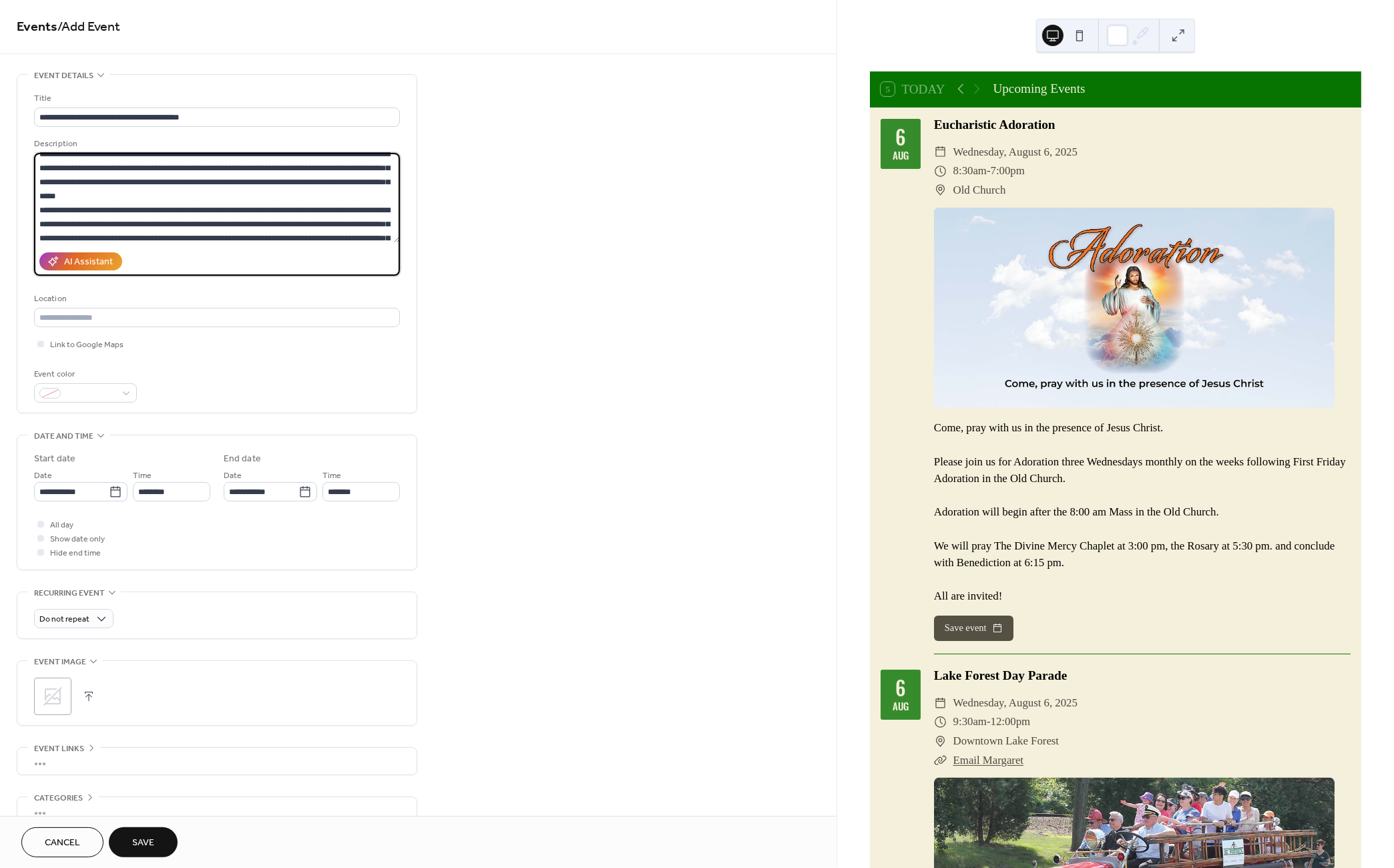 scroll, scrollTop: 50, scrollLeft: 0, axis: vertical 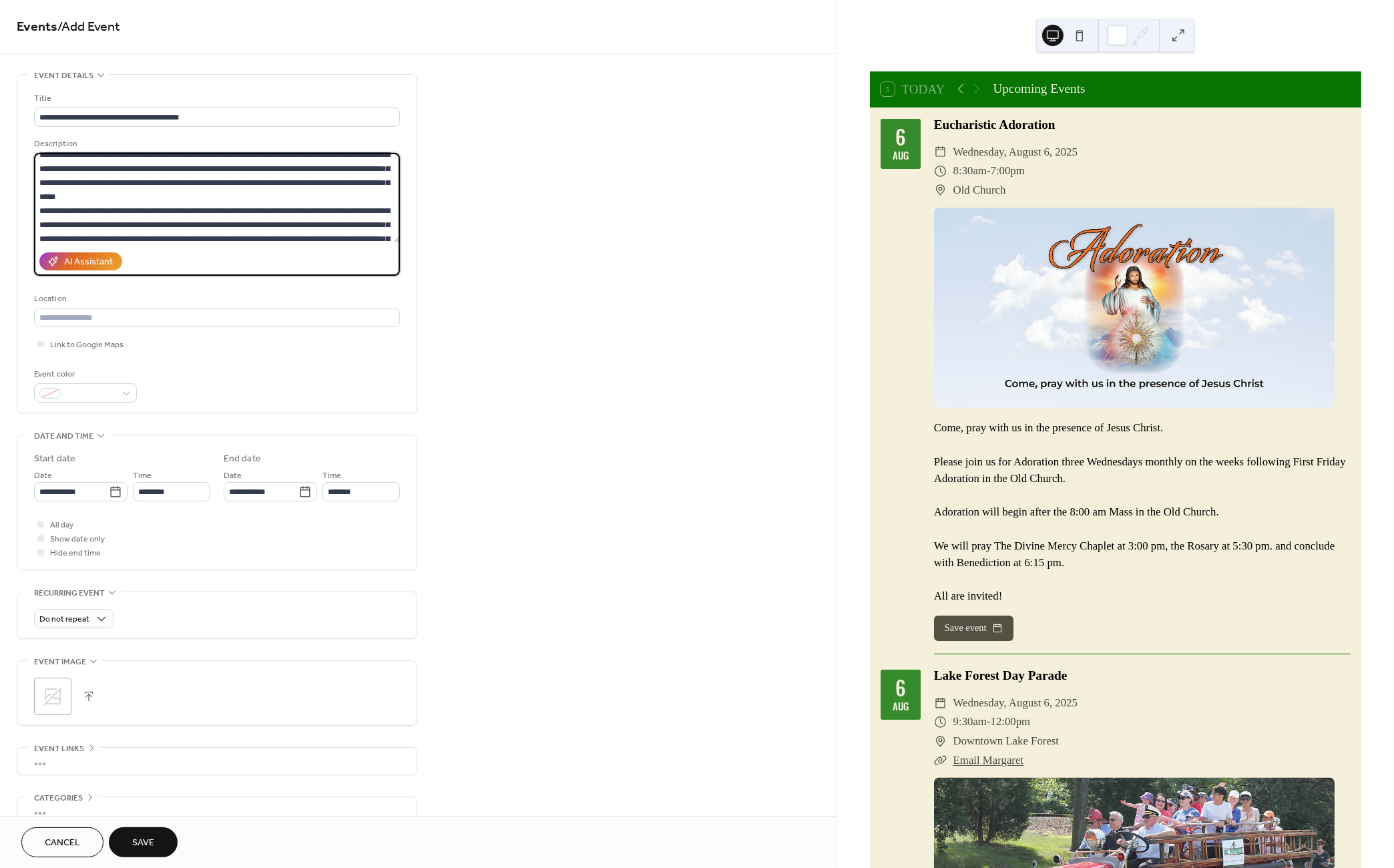 click at bounding box center [217, 198] 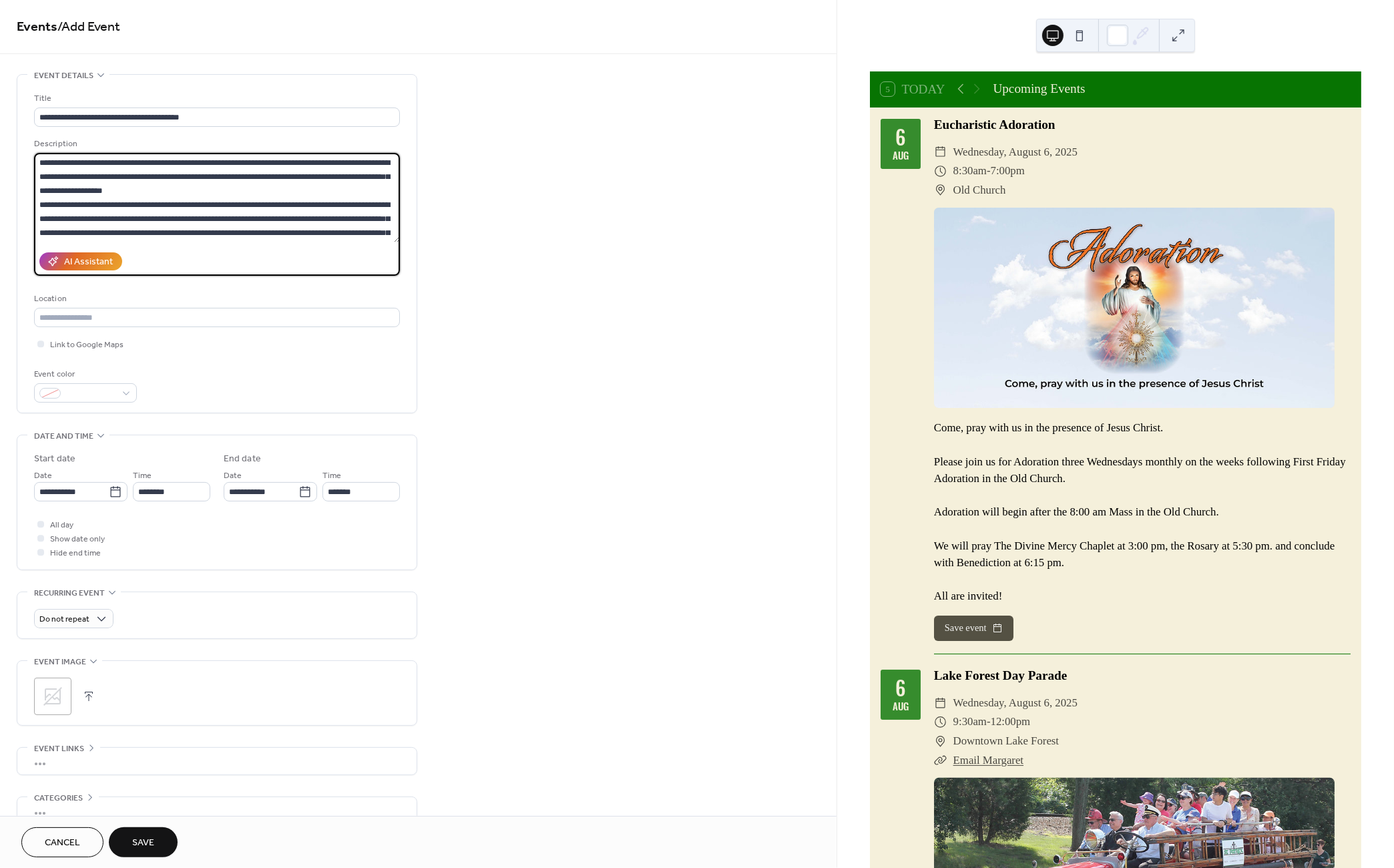 scroll, scrollTop: 0, scrollLeft: 0, axis: both 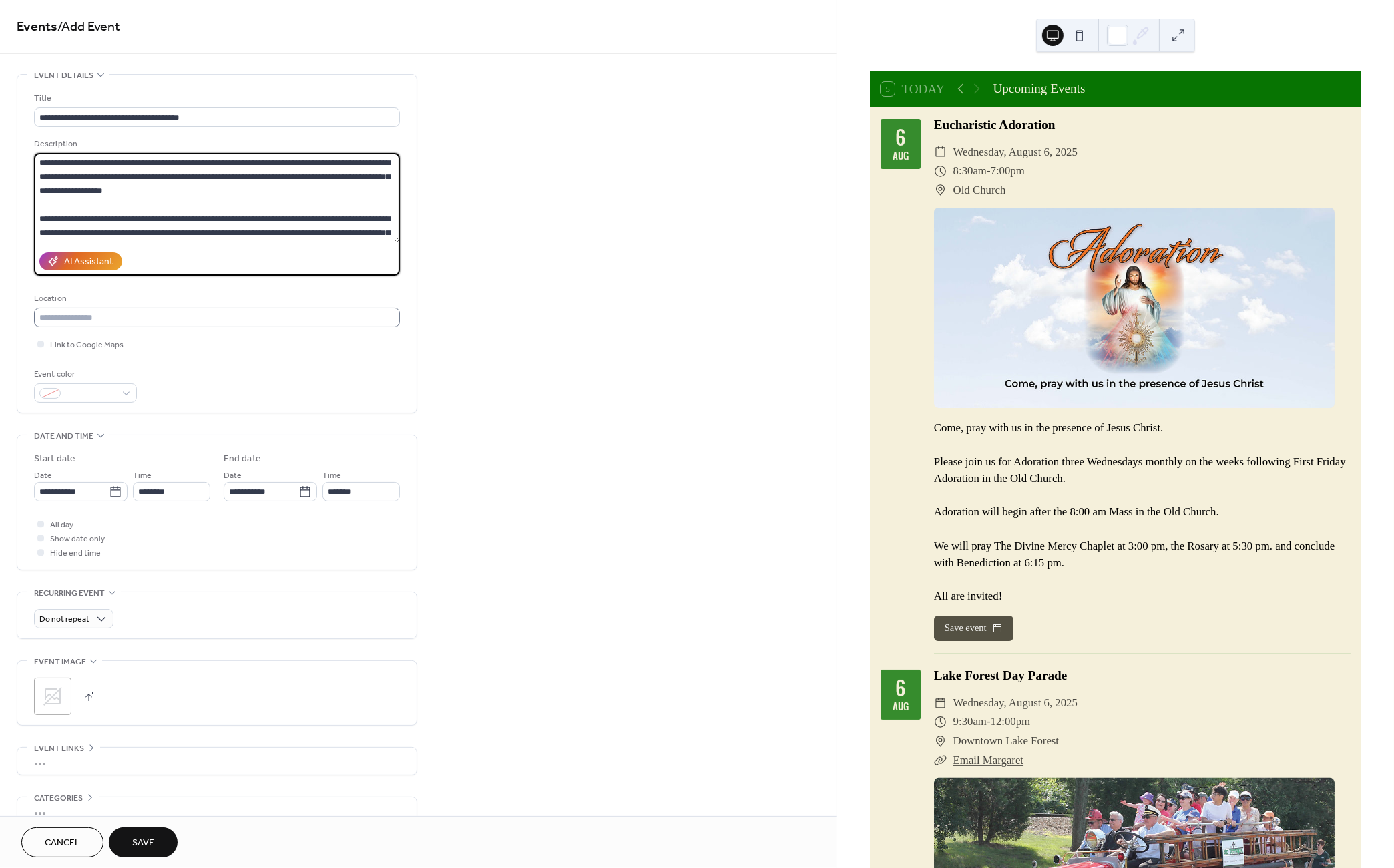 type on "**********" 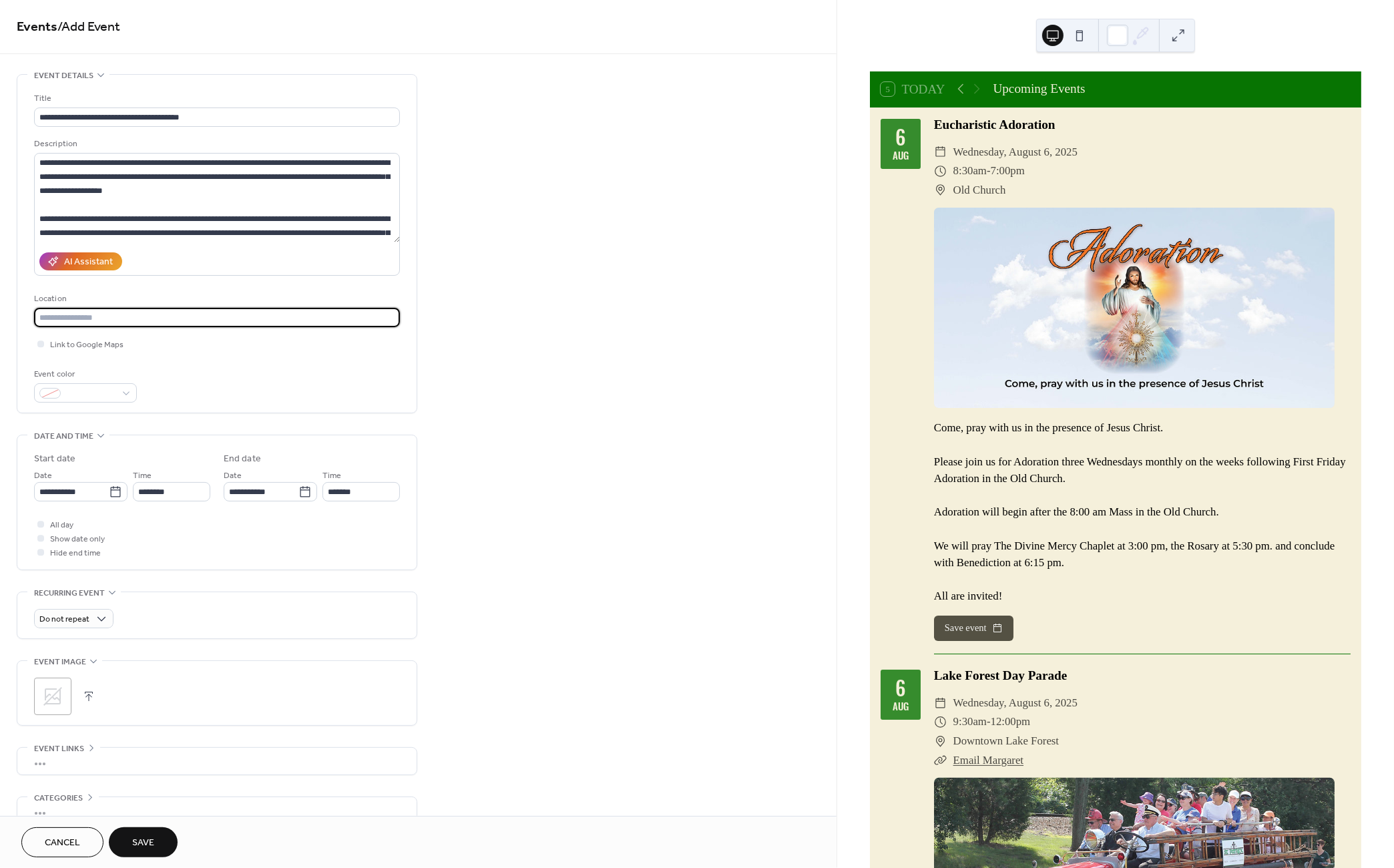 click at bounding box center [217, 317] 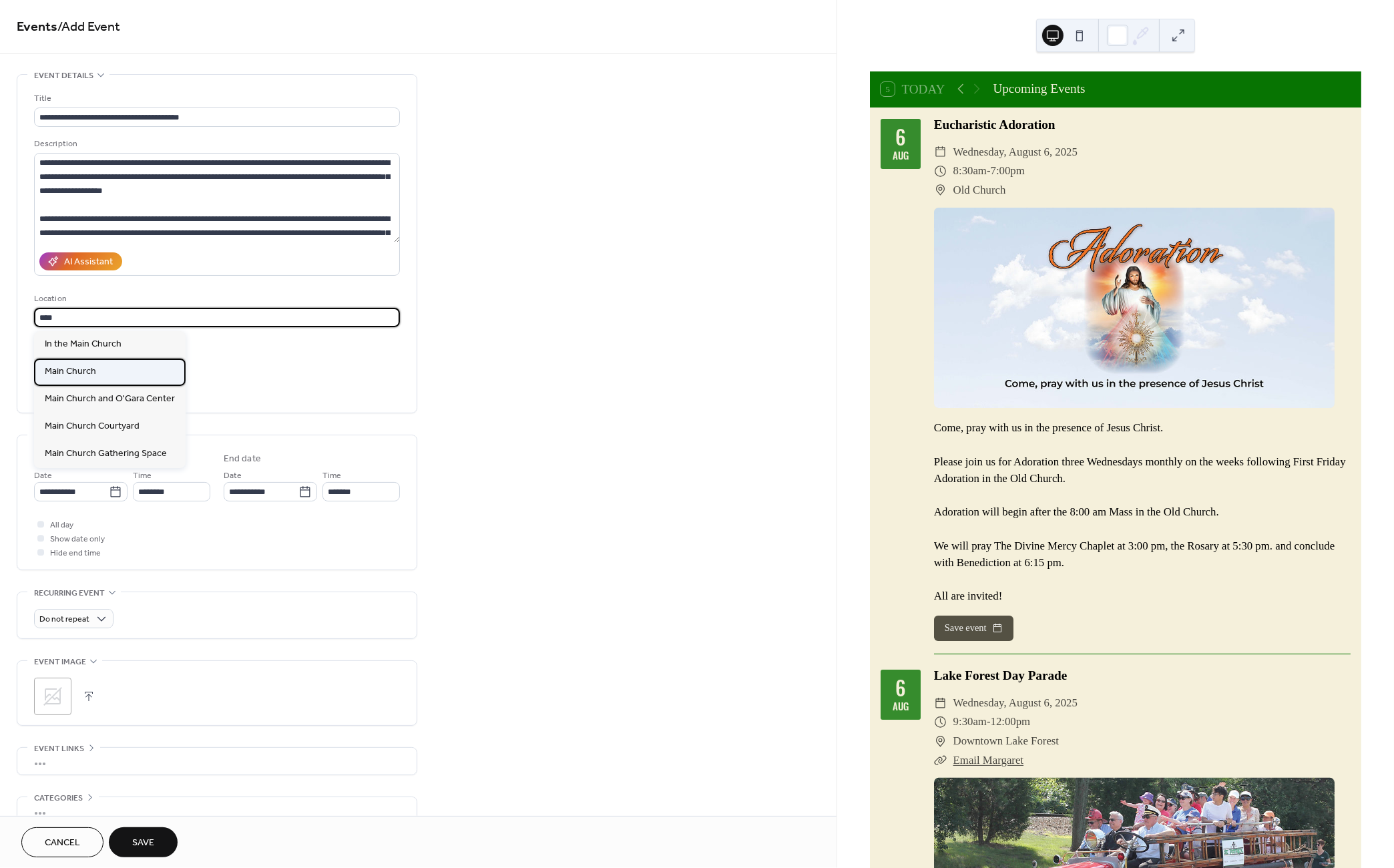 click on "Main Church" at bounding box center (109, 372) 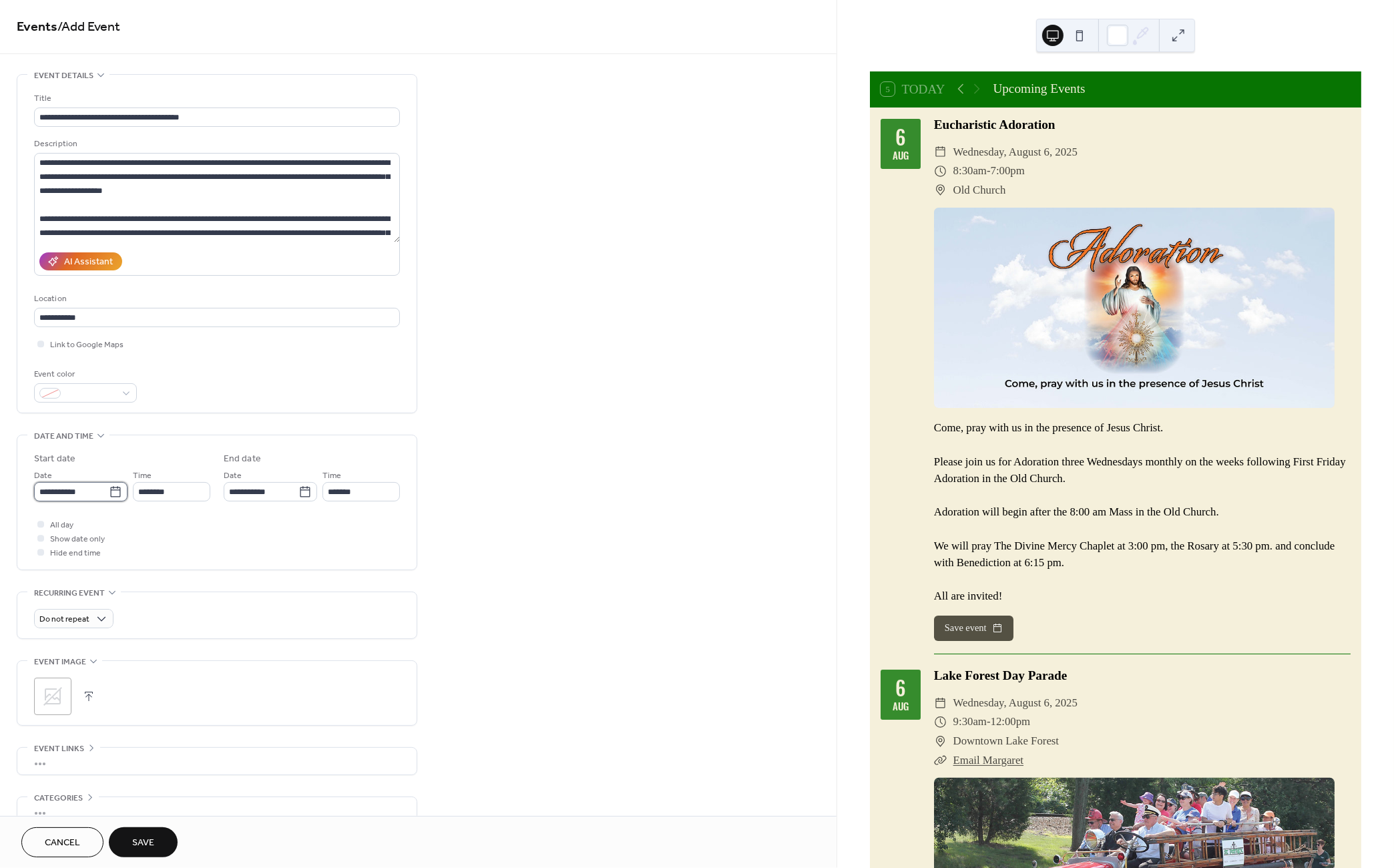 click on "**********" at bounding box center [71, 491] 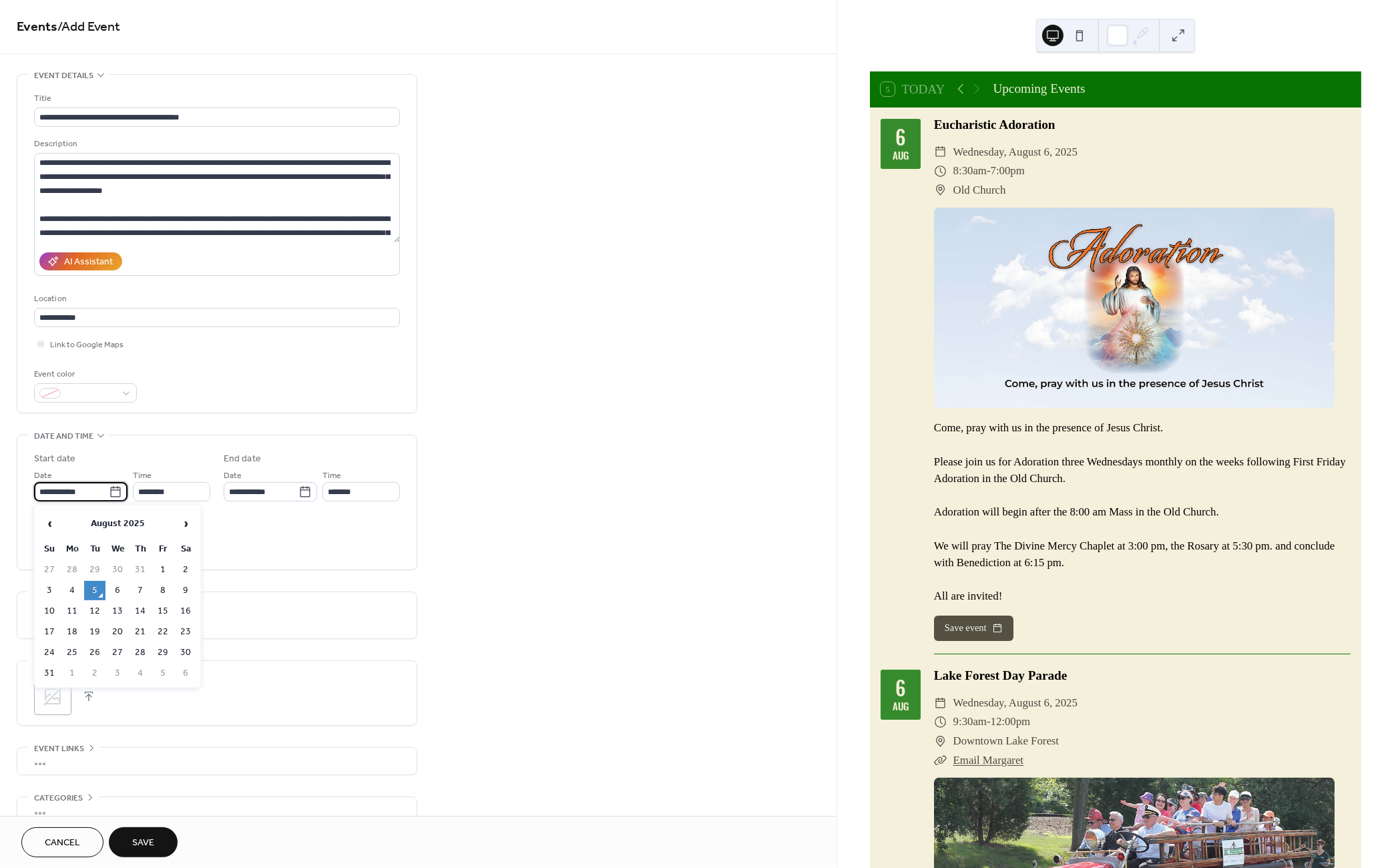 click on "31" at bounding box center [49, 673] 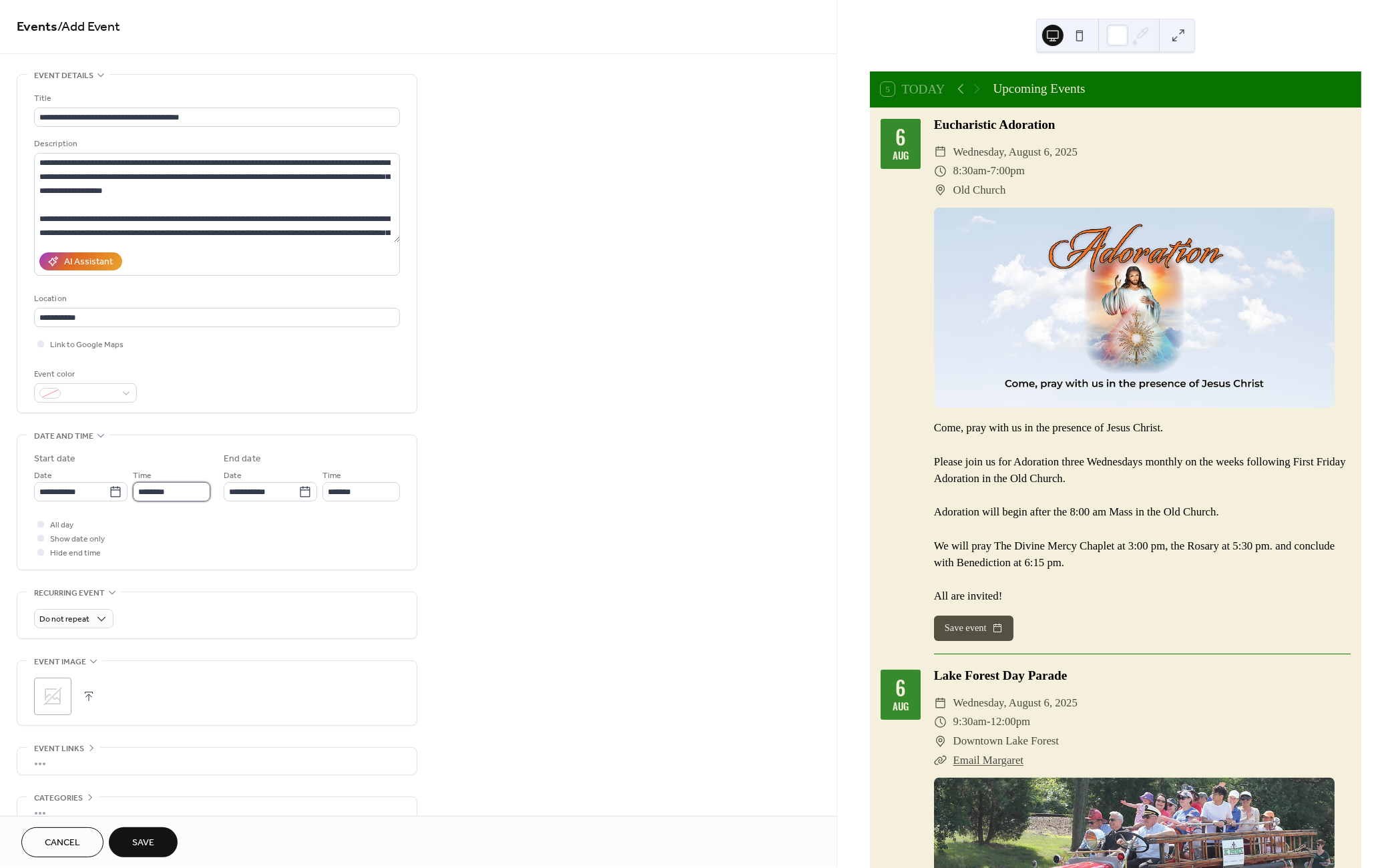 click on "********" at bounding box center [172, 491] 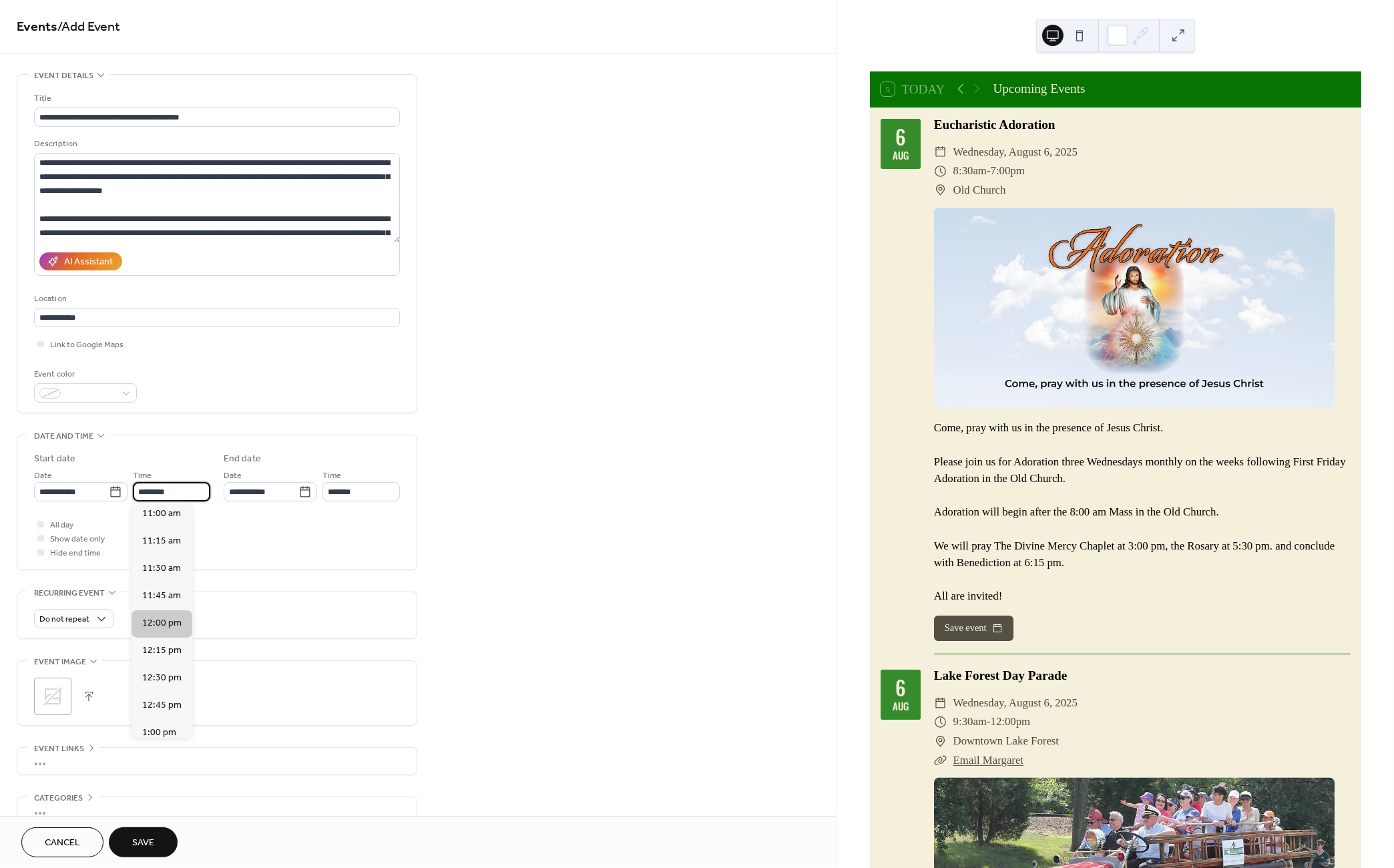 scroll, scrollTop: 1205, scrollLeft: 0, axis: vertical 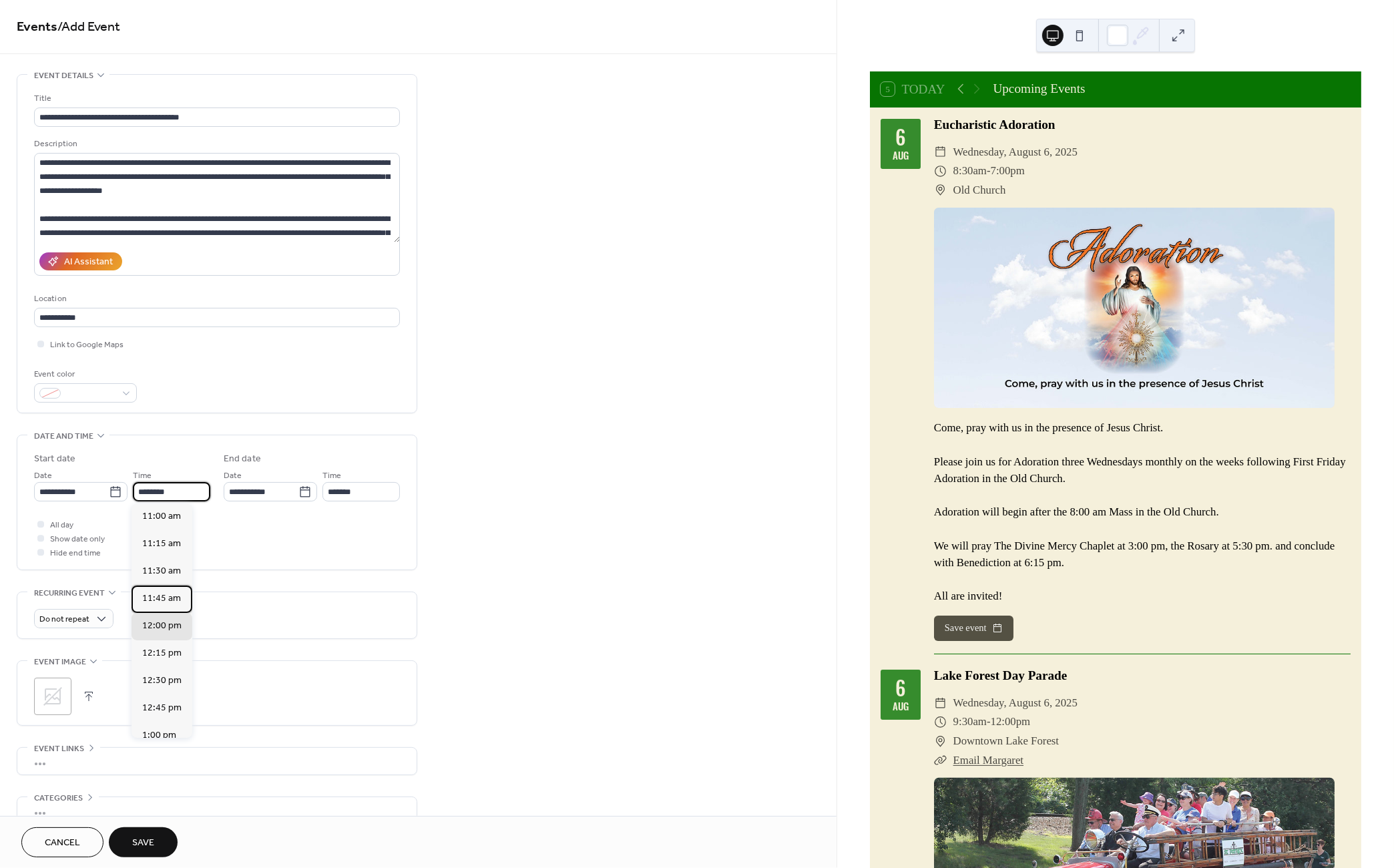 click on "11:45 am" at bounding box center (162, 599) 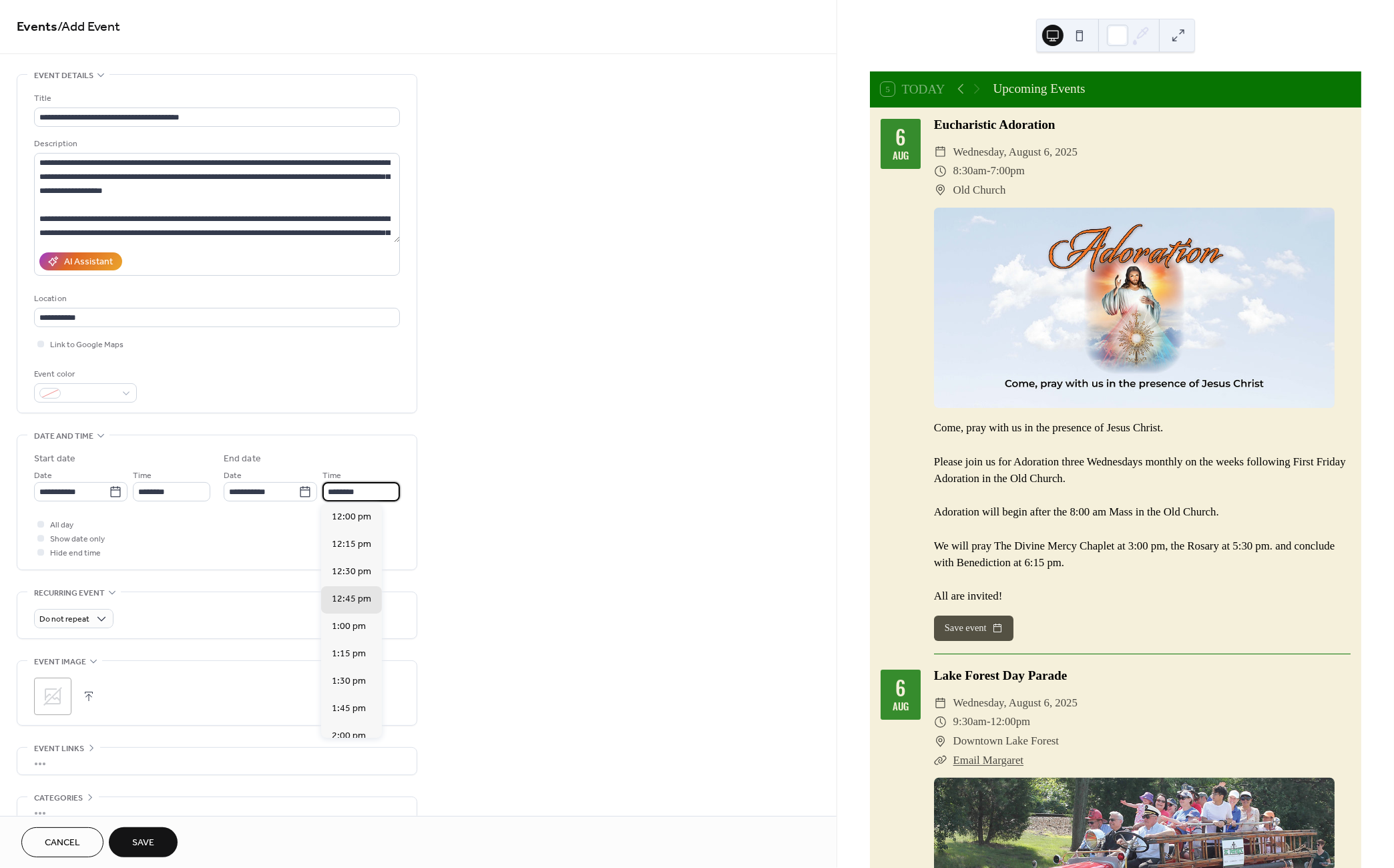 click on "********" at bounding box center (361, 491) 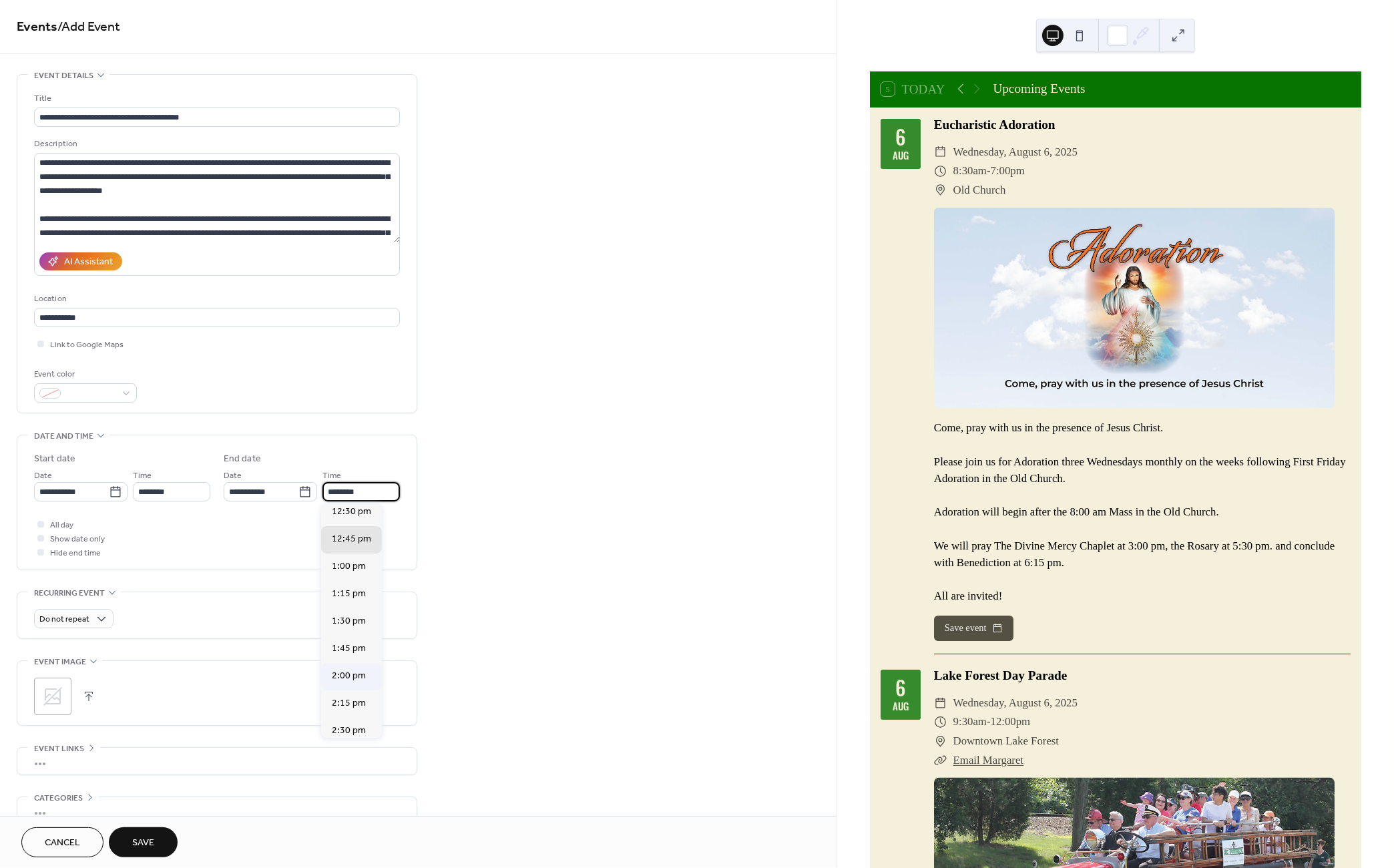 scroll, scrollTop: 81, scrollLeft: 0, axis: vertical 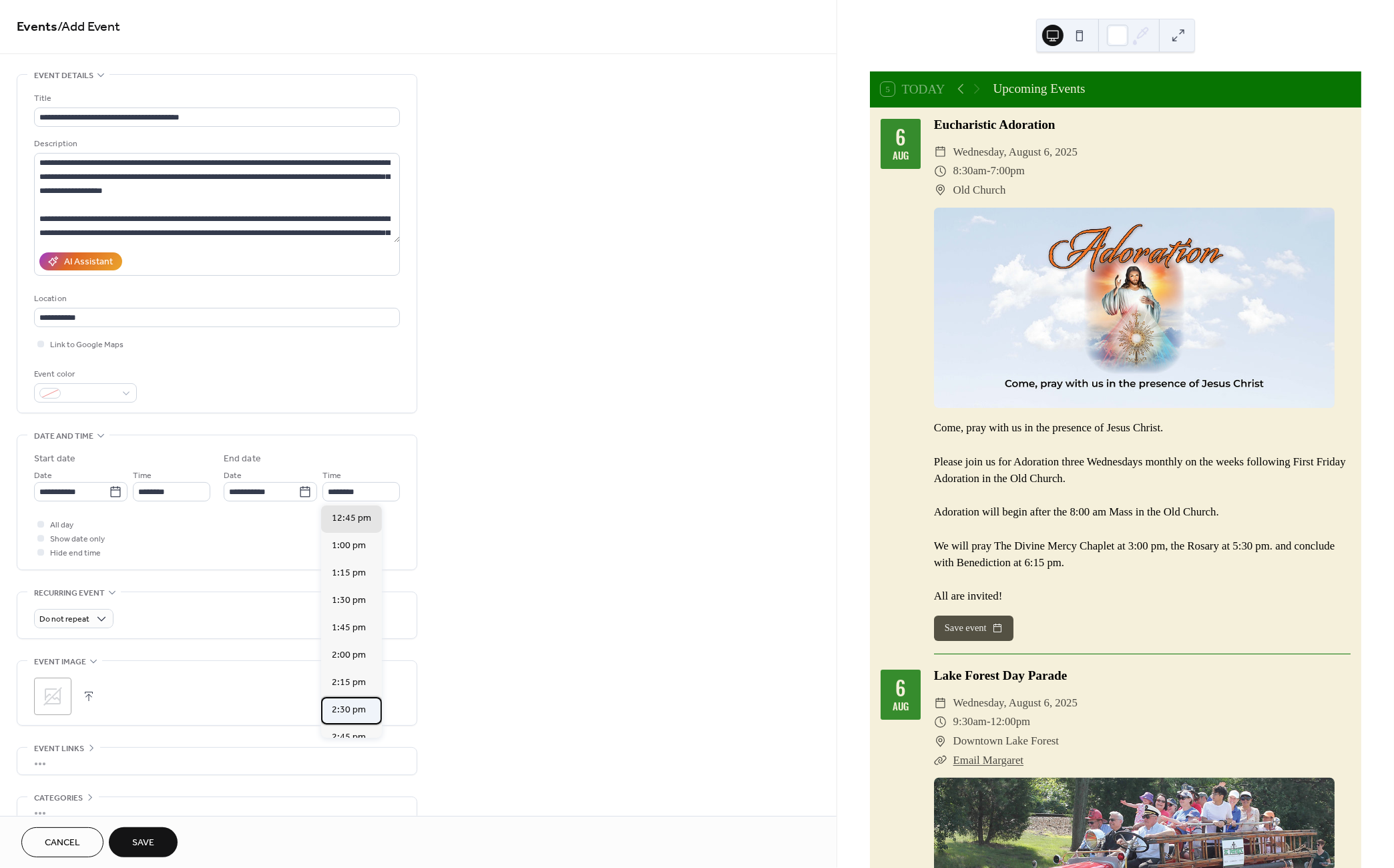 click on "2:30 pm" at bounding box center [348, 710] 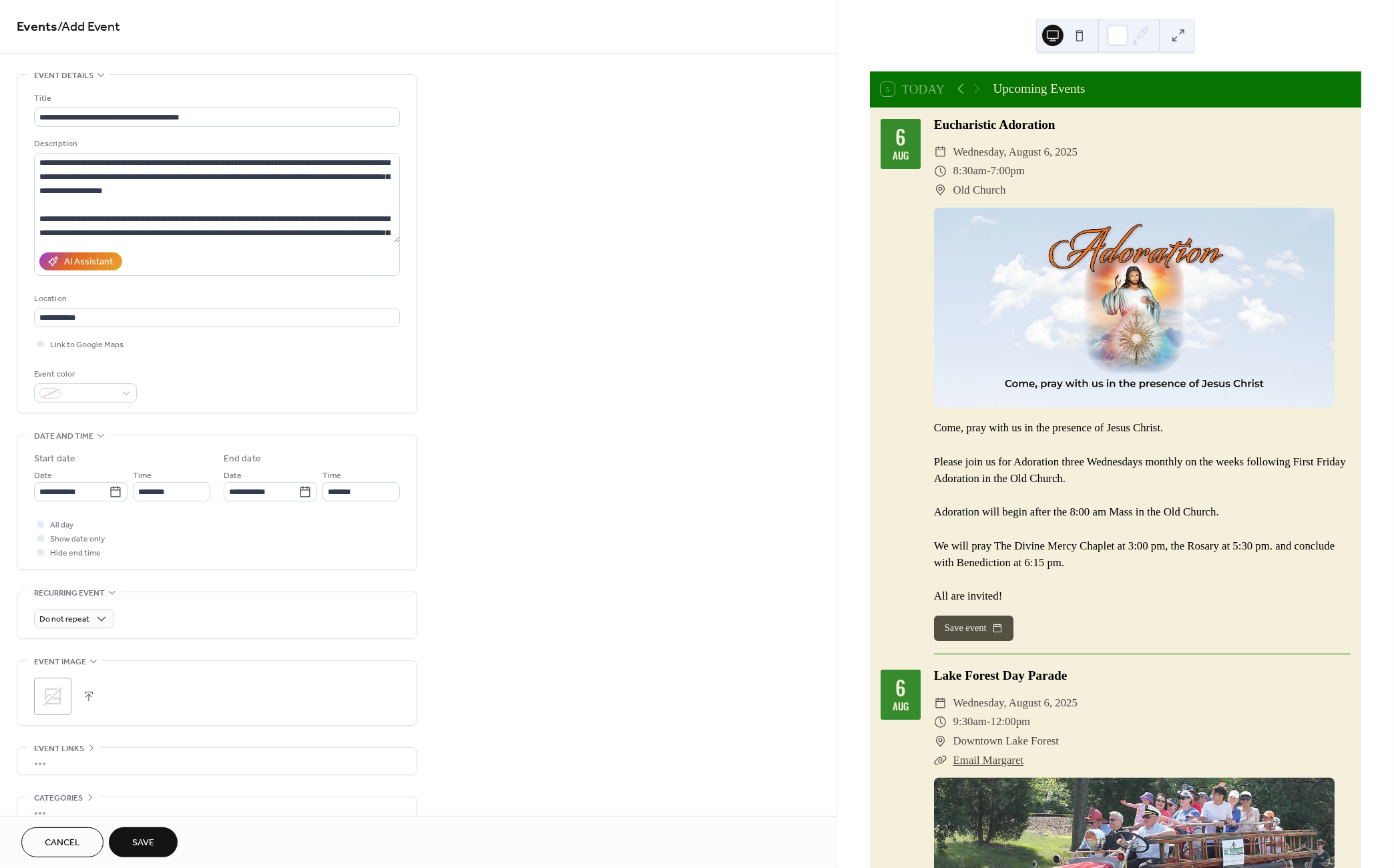 click 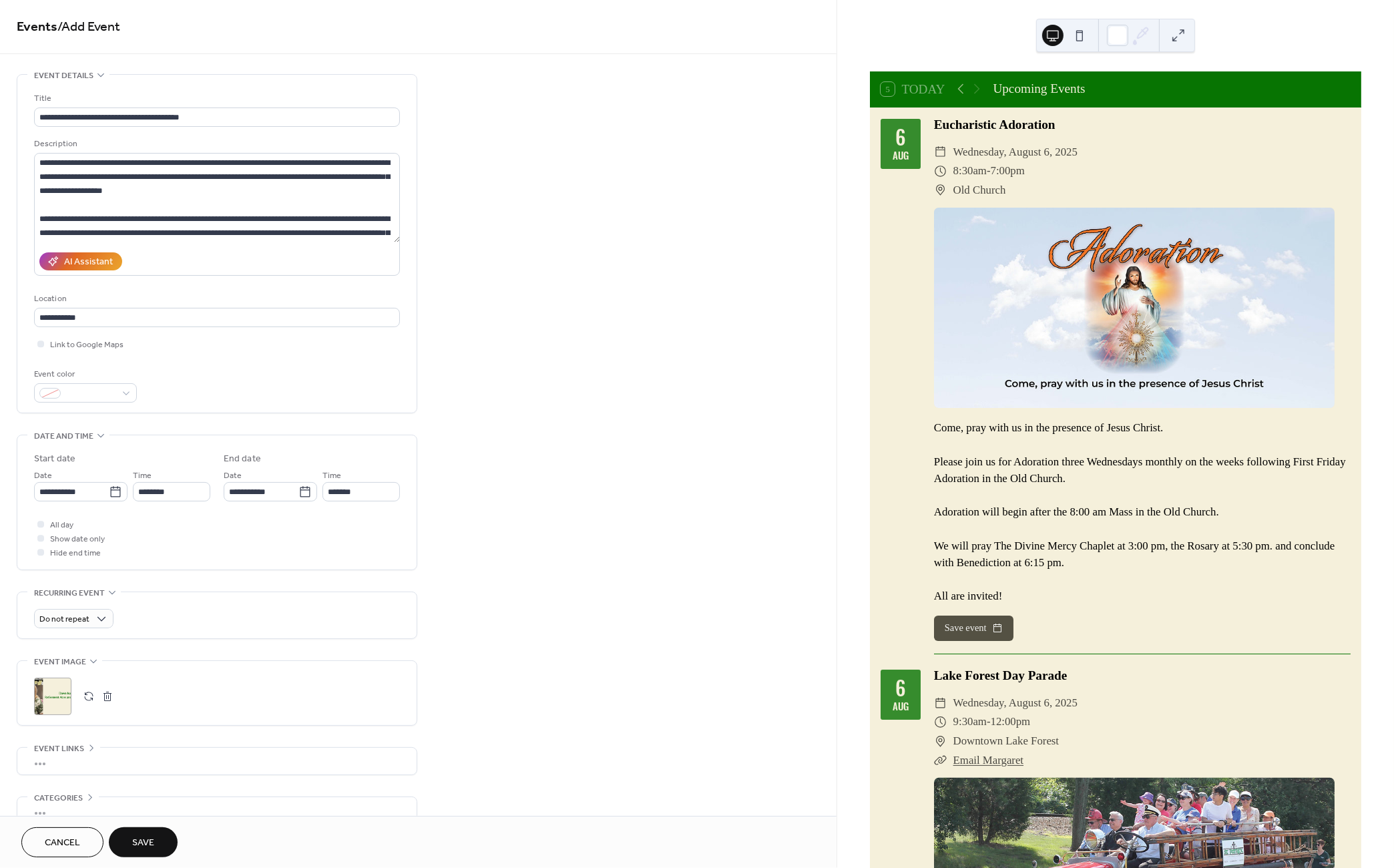 click on "Save" at bounding box center (143, 842) 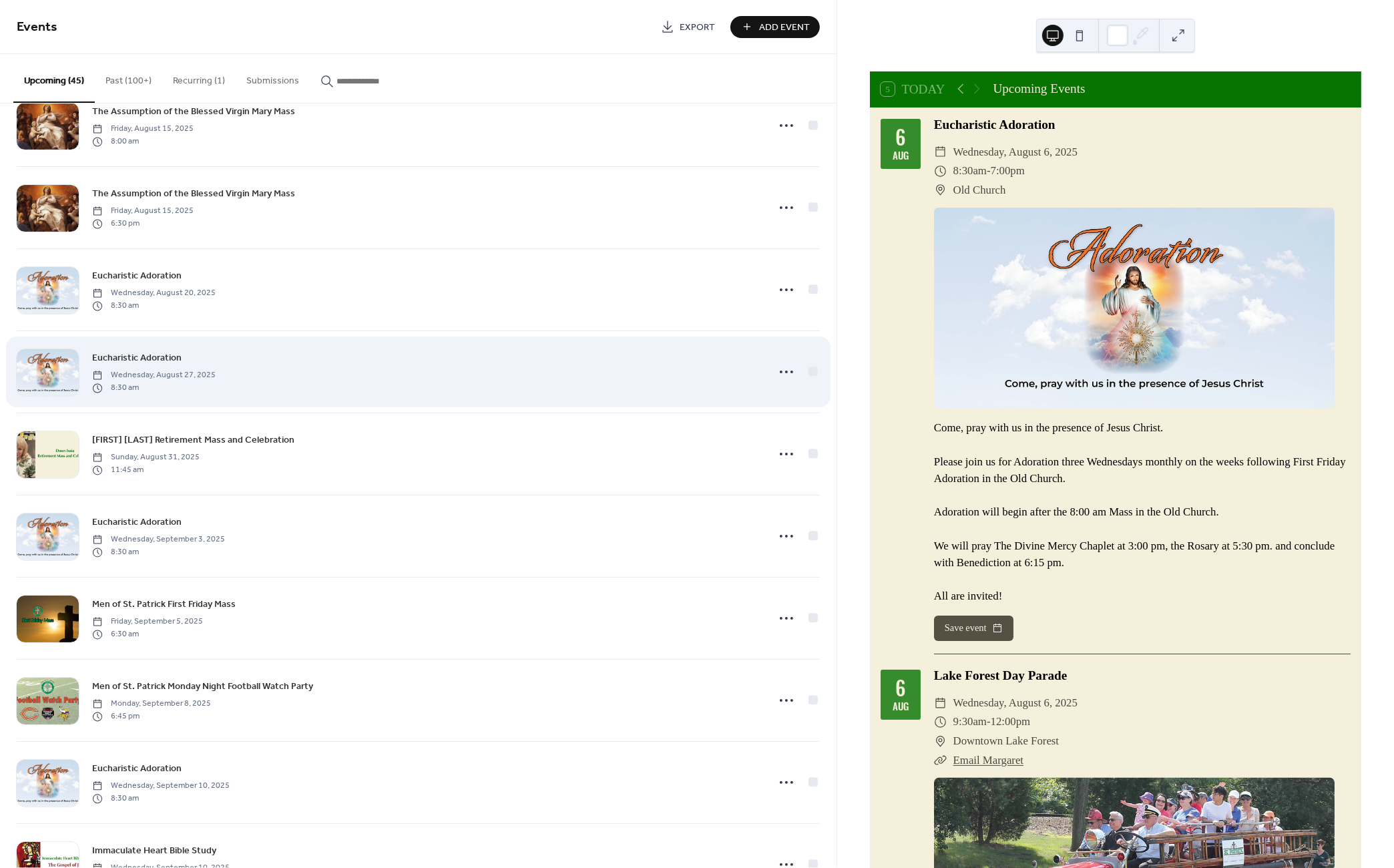 scroll, scrollTop: 535, scrollLeft: 0, axis: vertical 